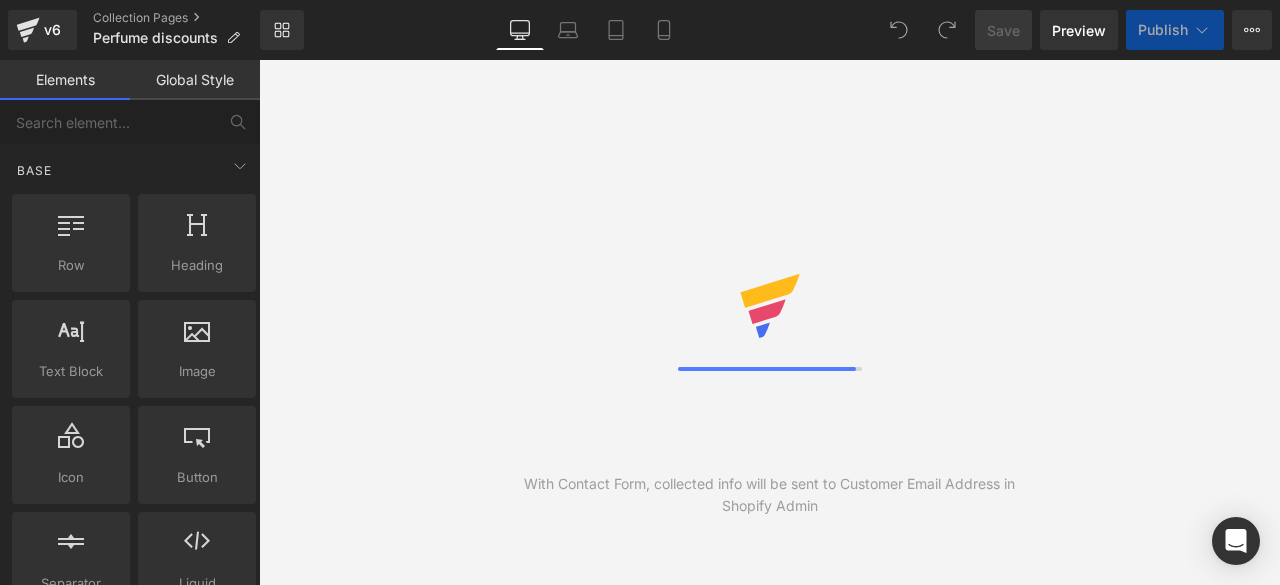 scroll, scrollTop: 0, scrollLeft: 0, axis: both 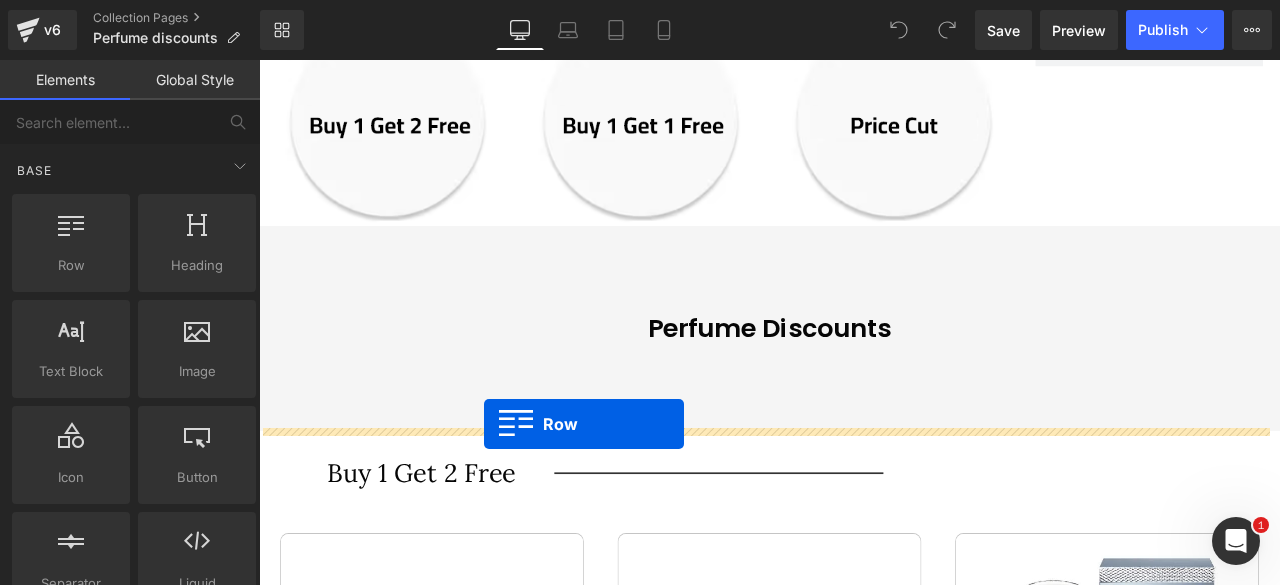 drag, startPoint x: 339, startPoint y: 287, endPoint x: 526, endPoint y: 492, distance: 277.47794 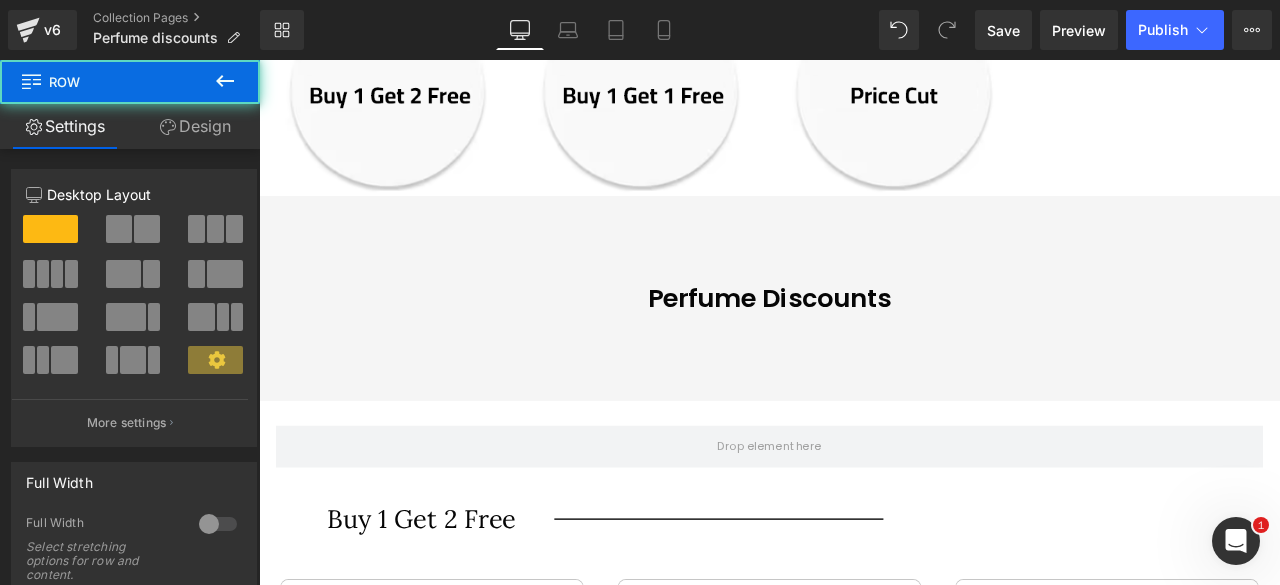 scroll, scrollTop: 602, scrollLeft: 0, axis: vertical 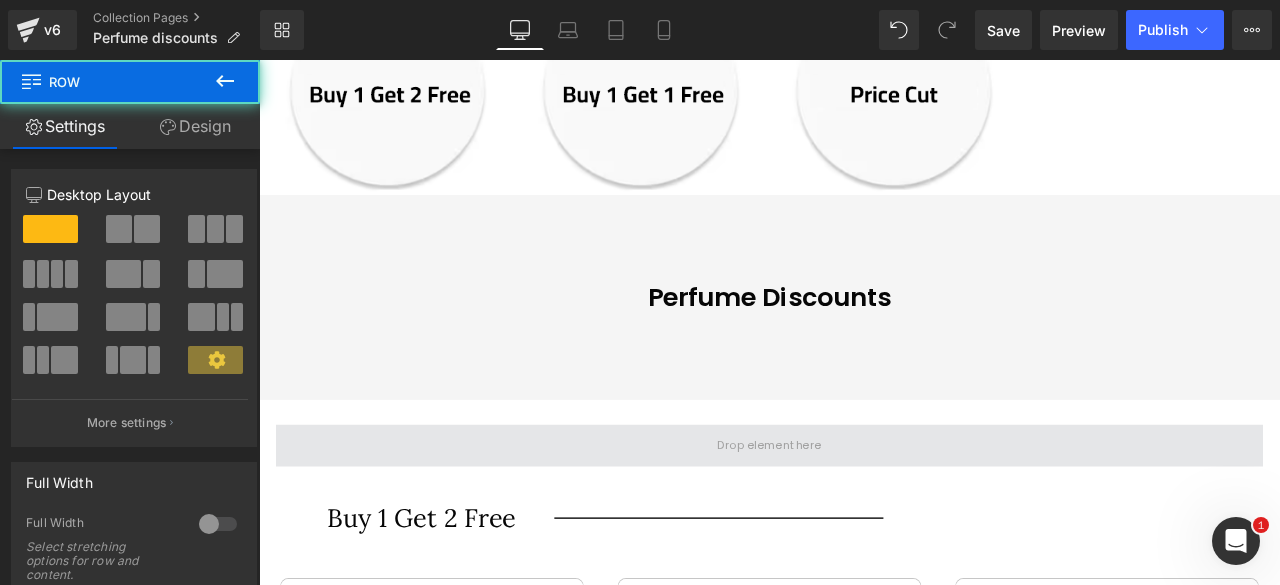 click at bounding box center (864, 517) 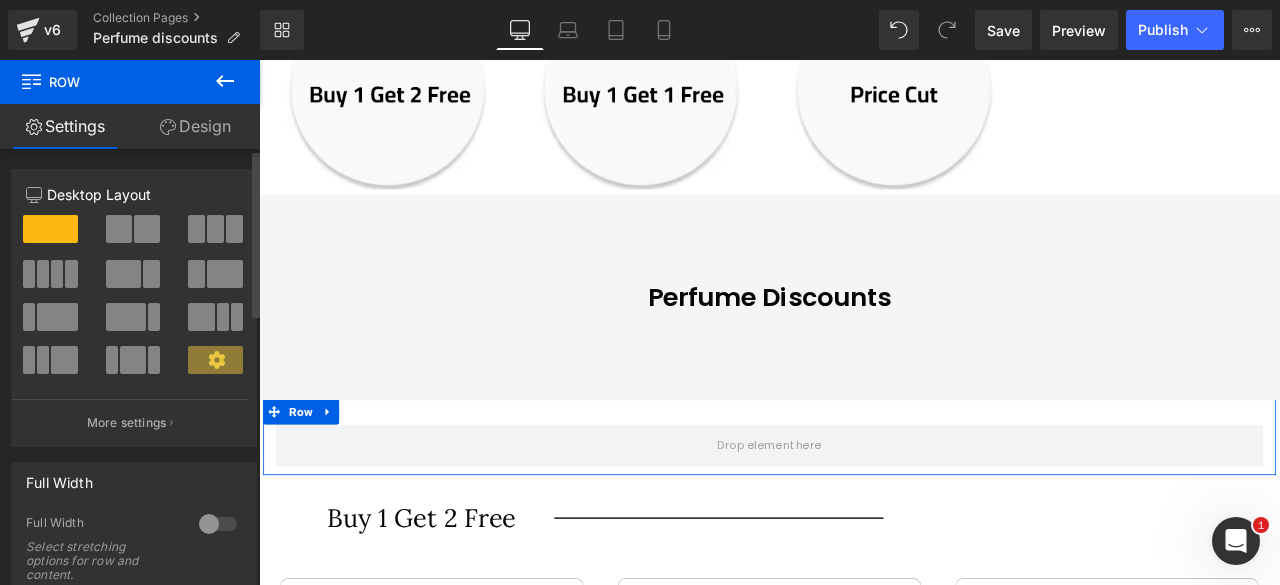 click at bounding box center (119, 229) 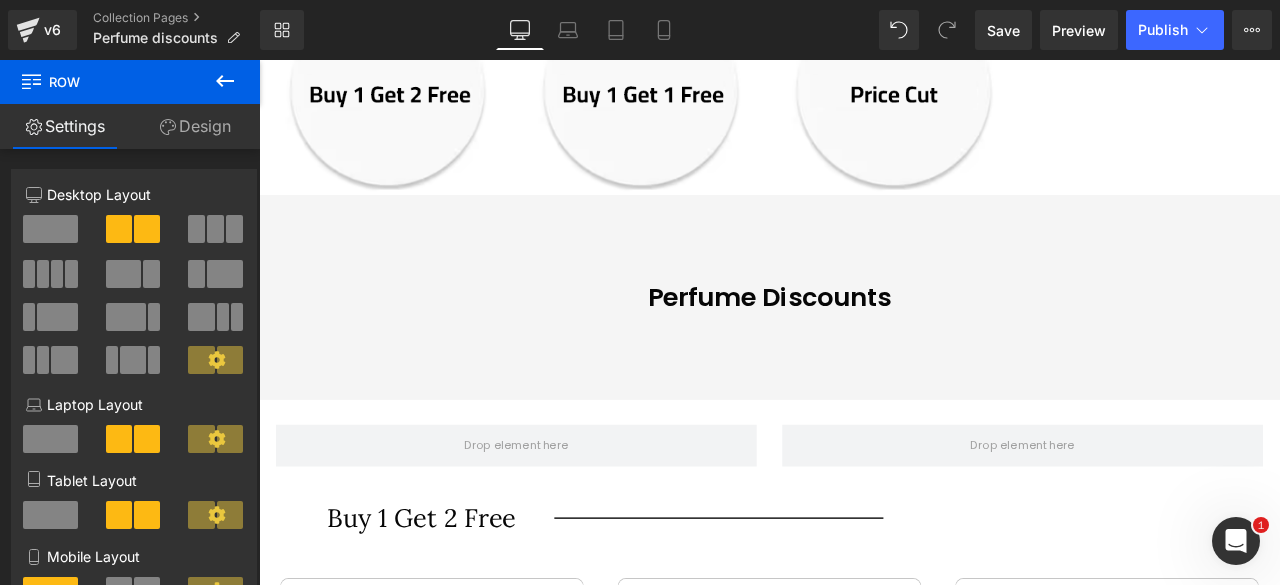 click 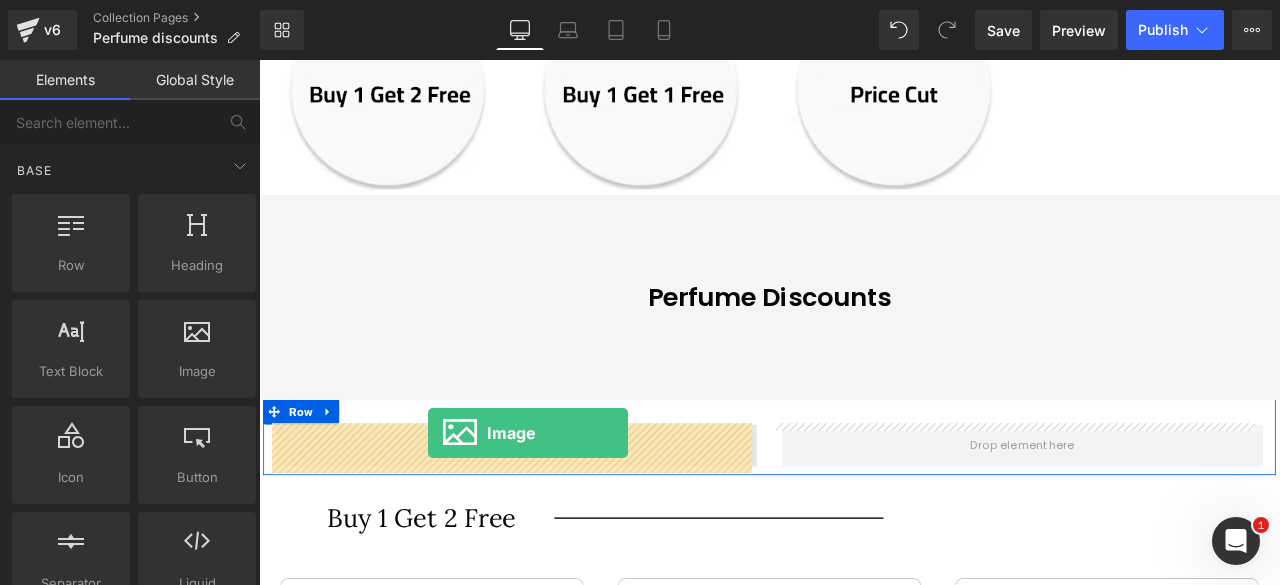 drag, startPoint x: 449, startPoint y: 419, endPoint x: 460, endPoint y: 502, distance: 83.725746 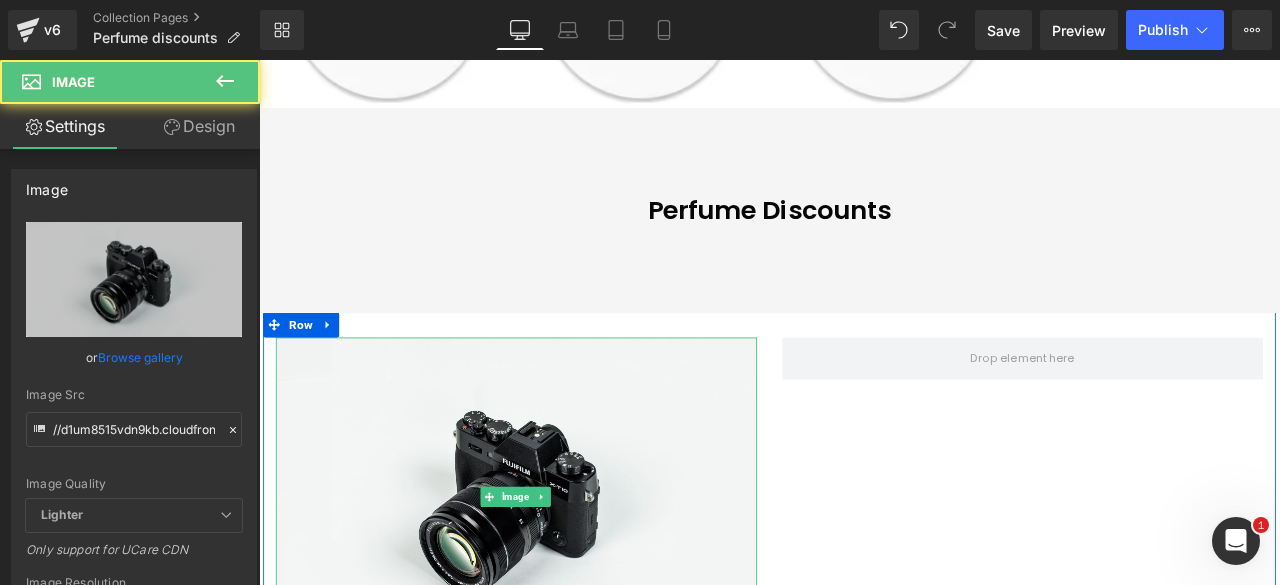 scroll, scrollTop: 706, scrollLeft: 0, axis: vertical 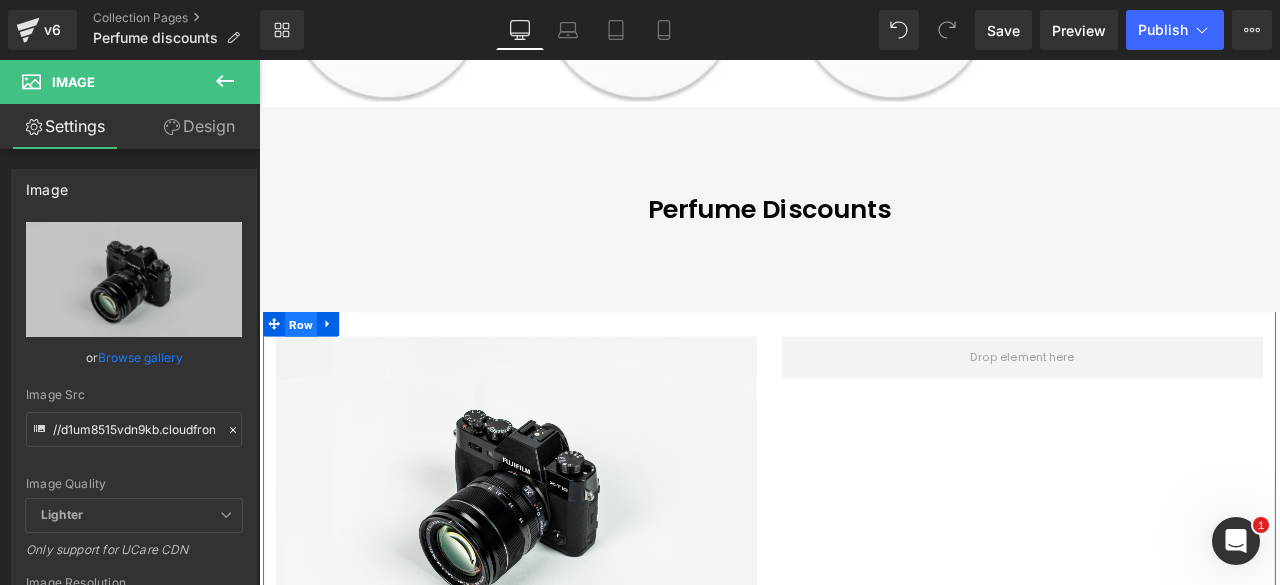 click on "Row" at bounding box center [309, 374] 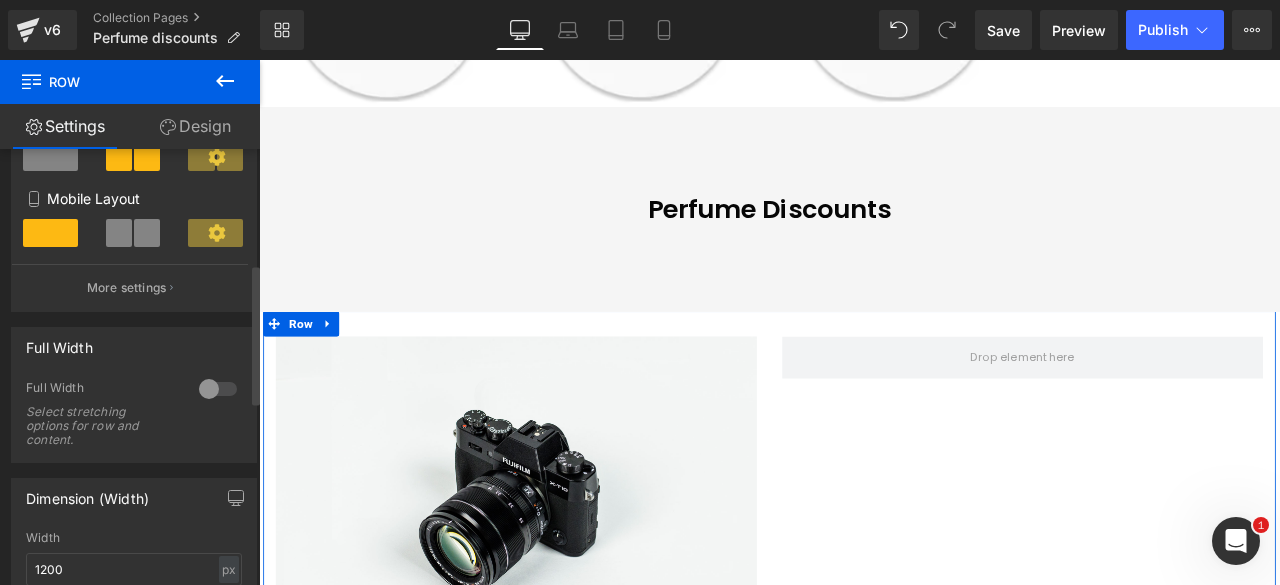 scroll, scrollTop: 357, scrollLeft: 0, axis: vertical 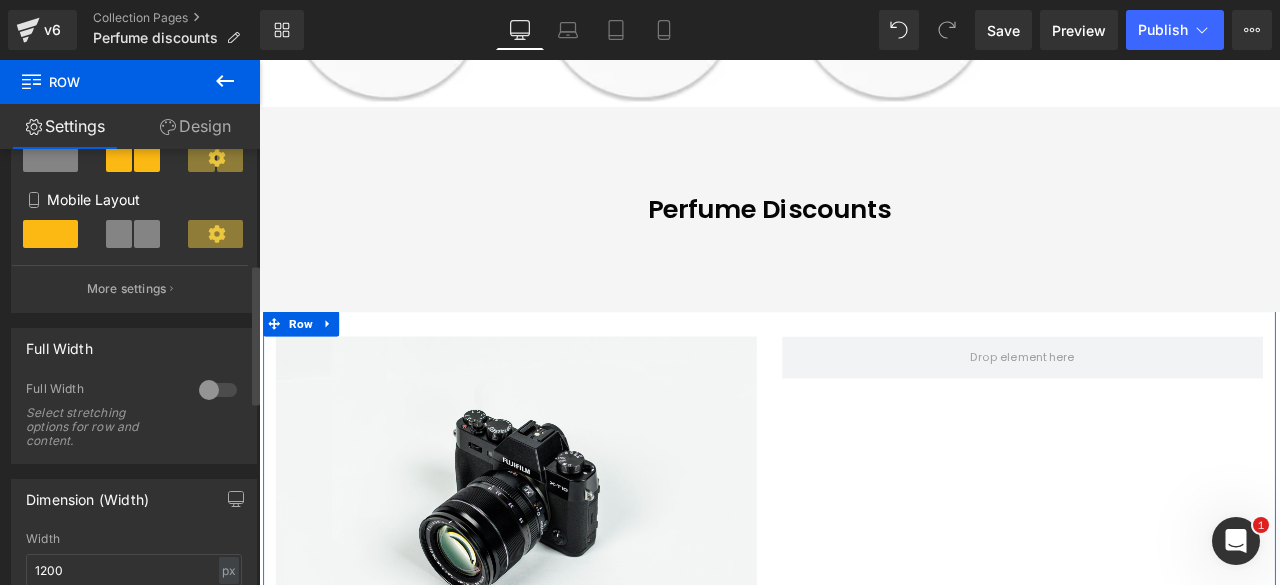 click at bounding box center [119, 234] 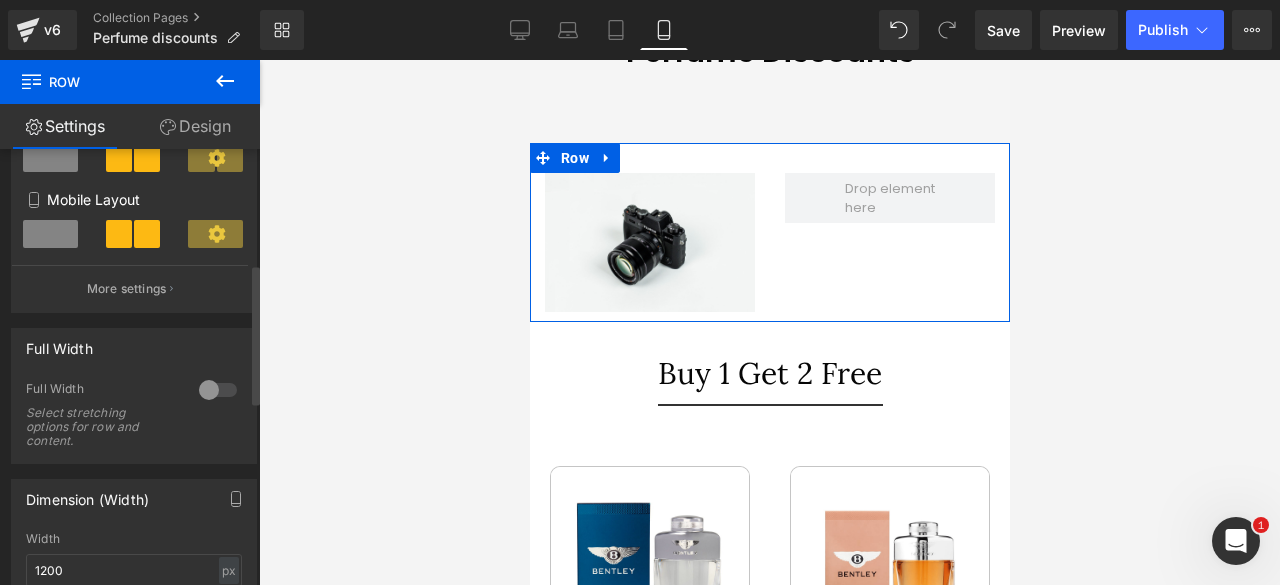 scroll, scrollTop: 475, scrollLeft: 0, axis: vertical 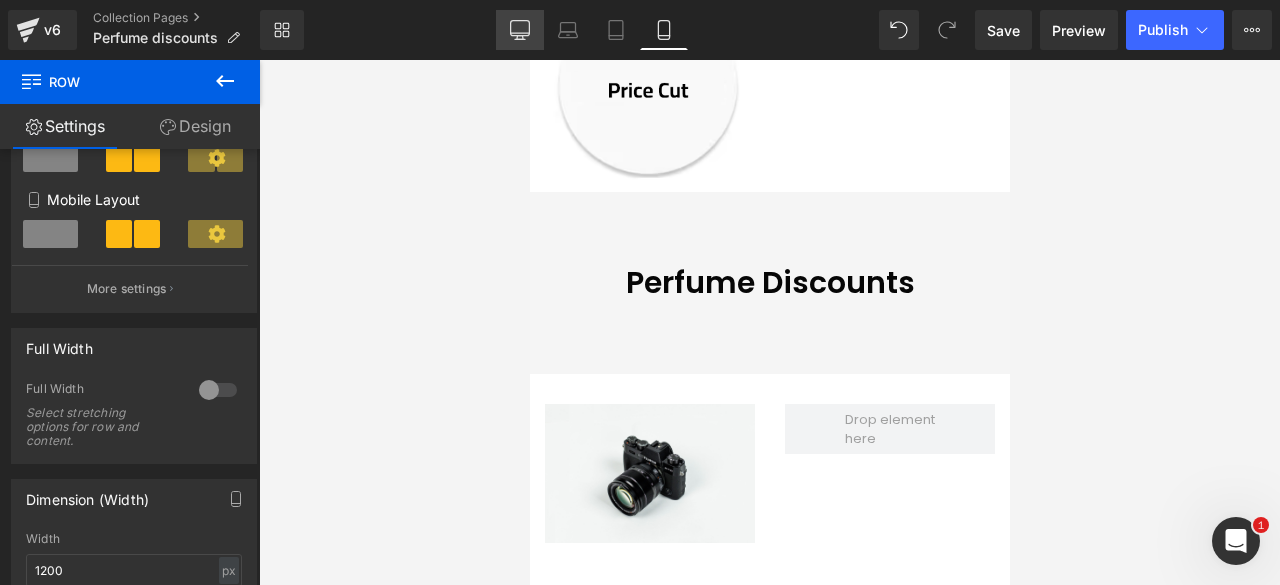 click on "Desktop" at bounding box center [520, 30] 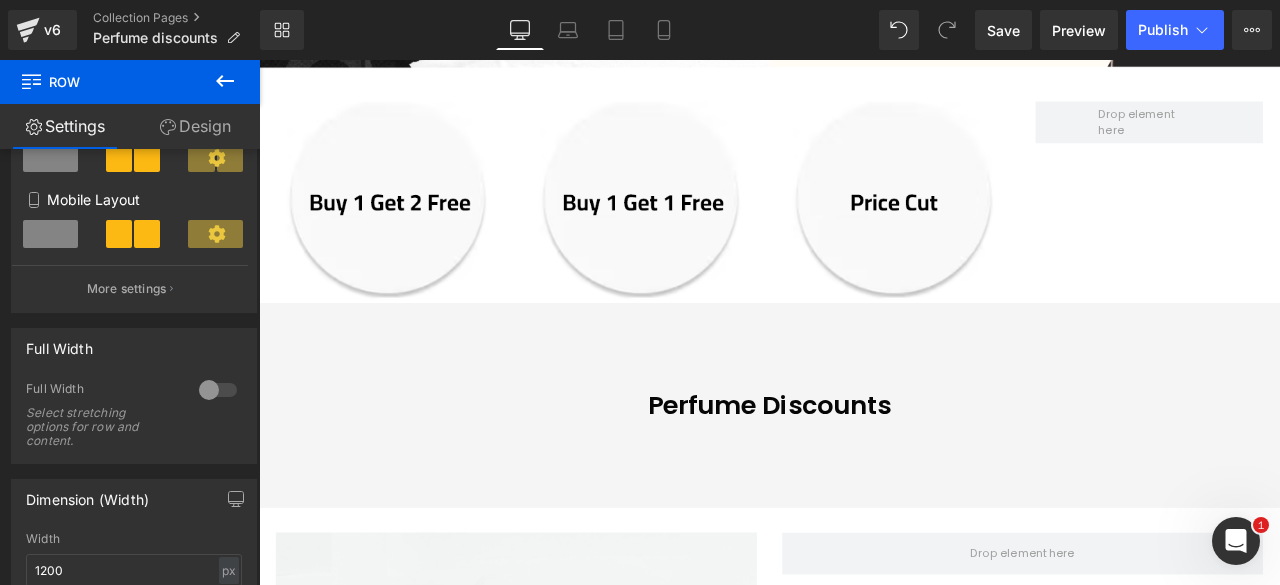 scroll, scrollTop: 706, scrollLeft: 0, axis: vertical 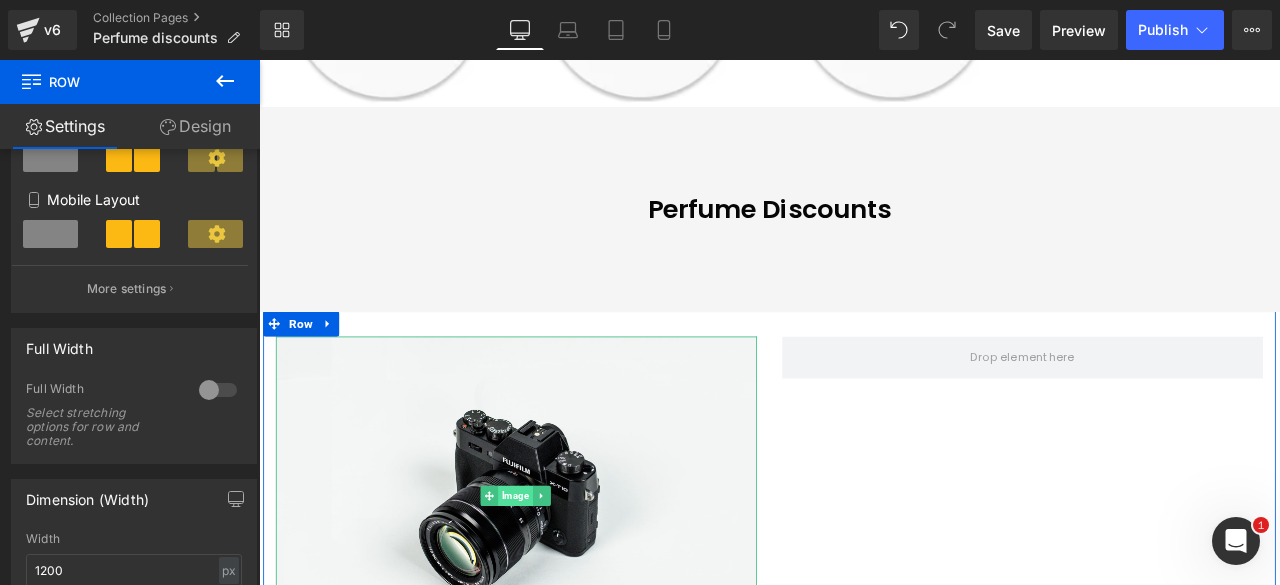 click on "Image" at bounding box center (562, 577) 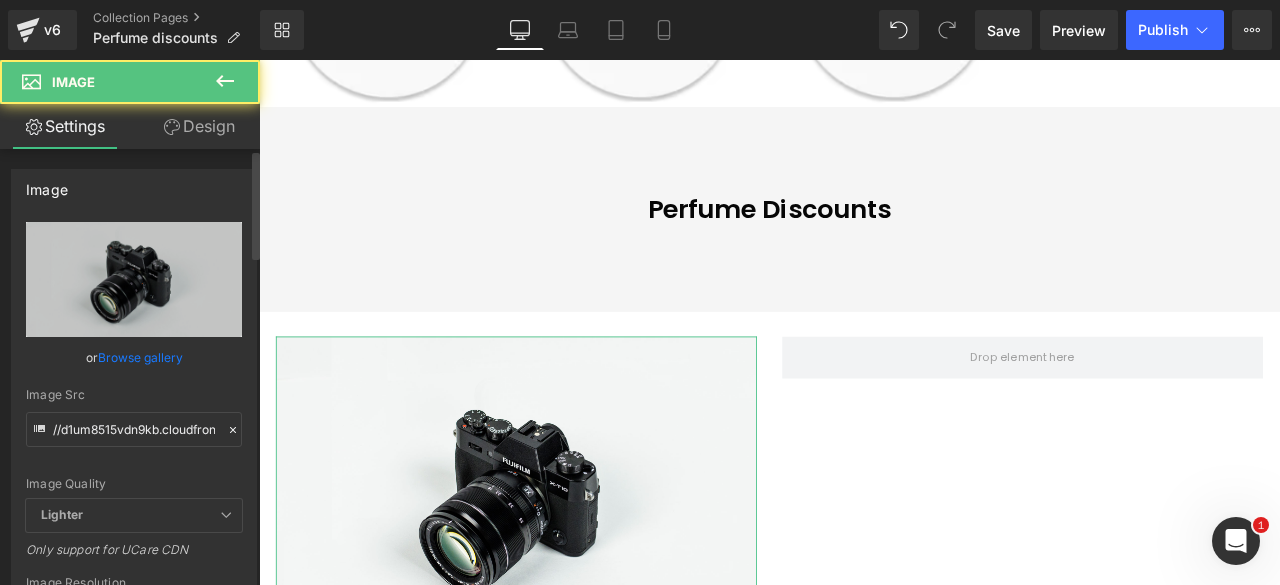 click on "Browse gallery" at bounding box center [140, 357] 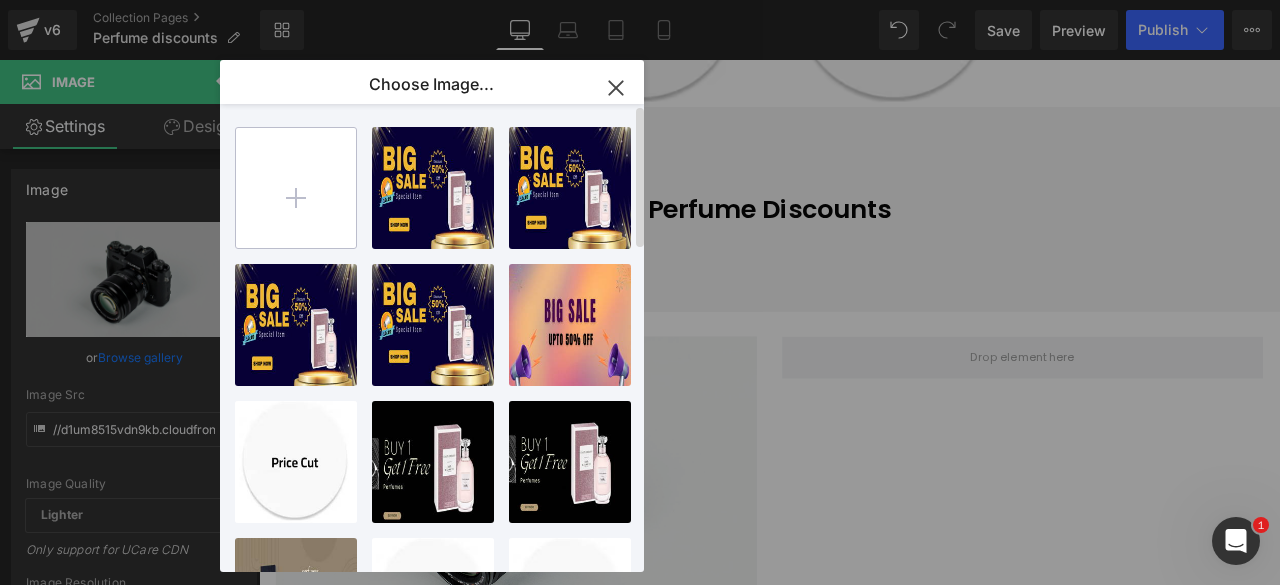 click at bounding box center [296, 188] 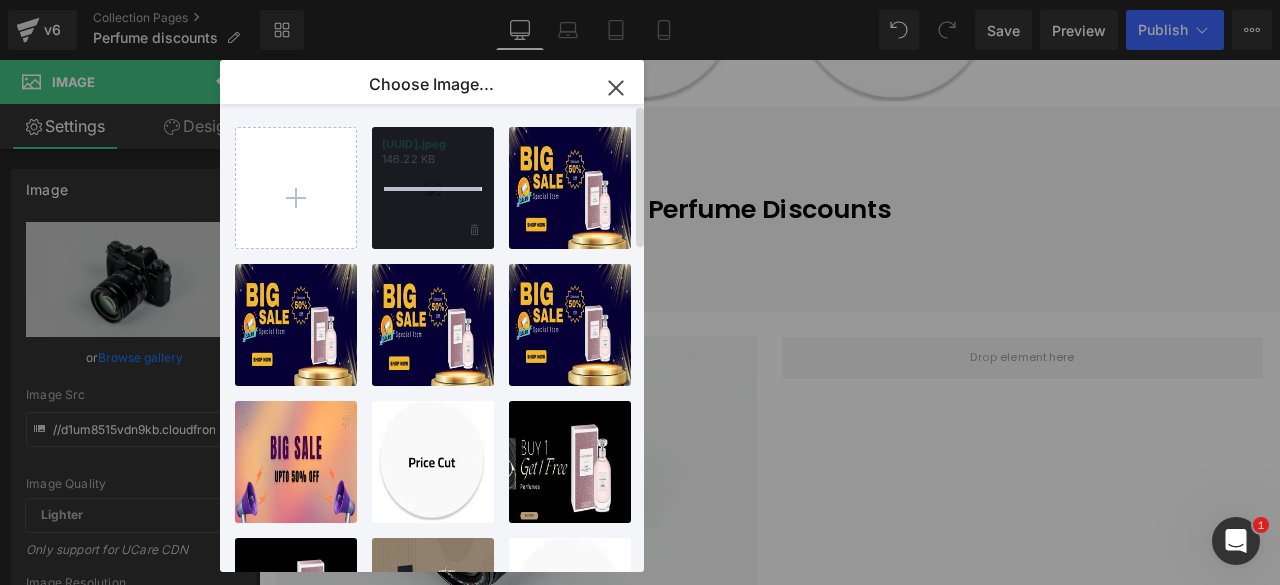 type 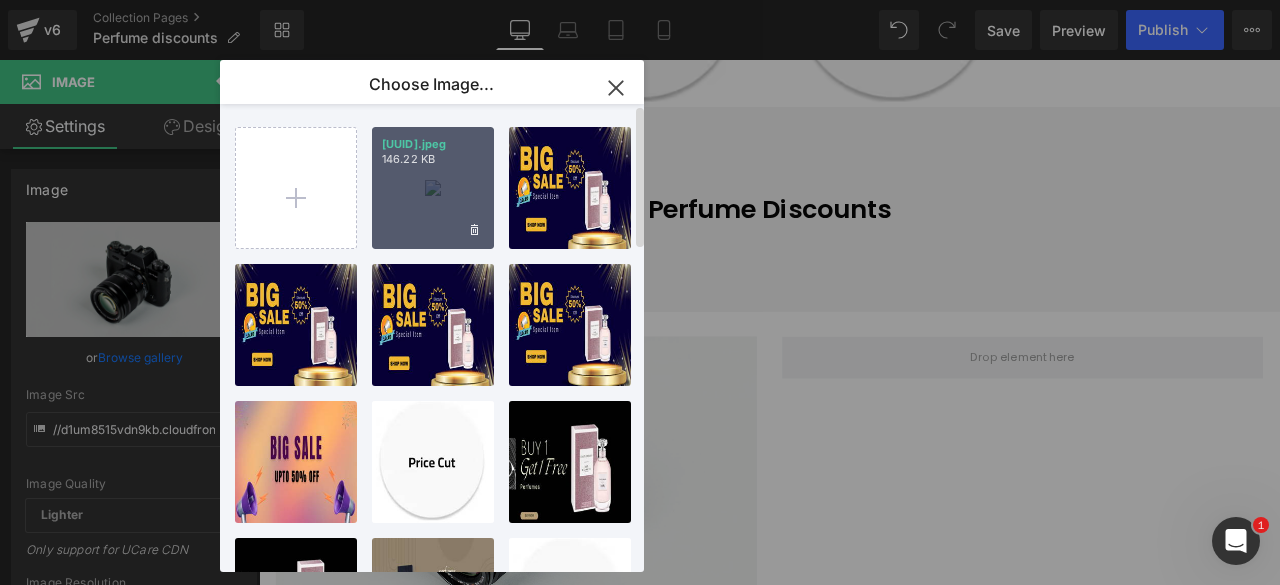 click on "4ac1a26...18bc.jpeg 146.22 KB" at bounding box center (433, 188) 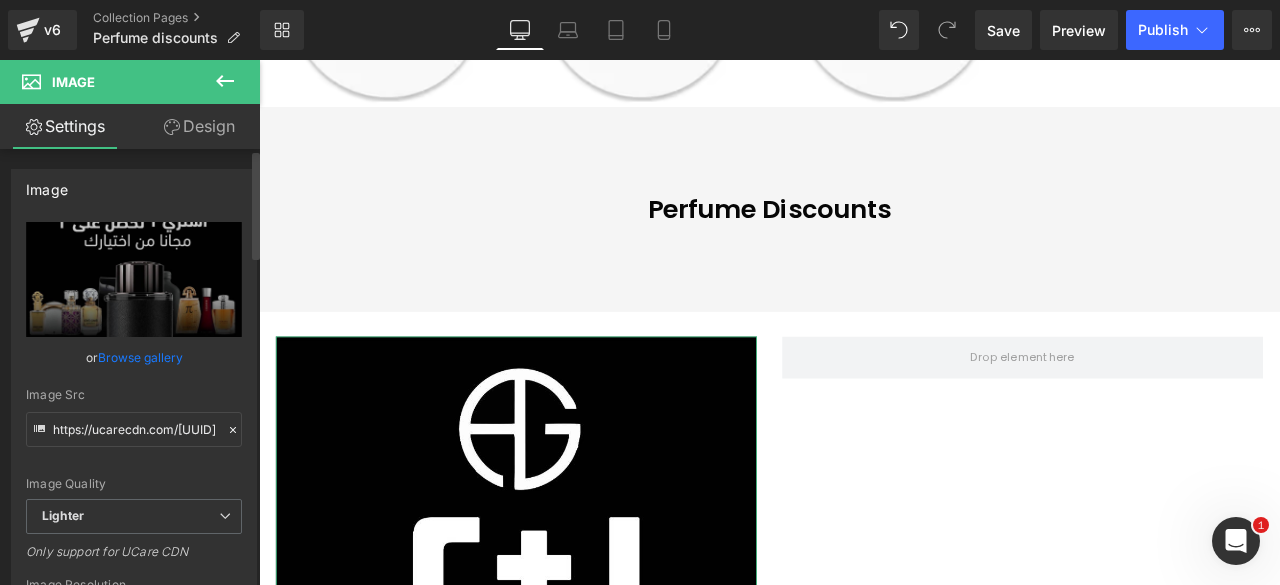 click on "Browse gallery" at bounding box center (140, 357) 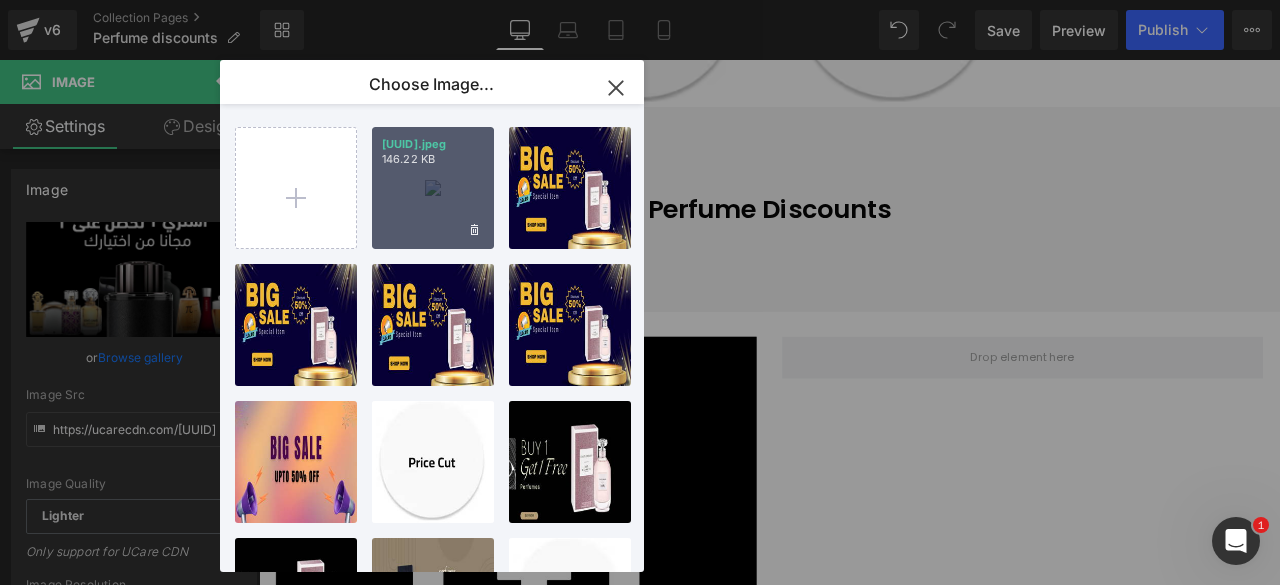 click on "4ac1a26...18bc.jpeg 146.22 KB" at bounding box center (433, 188) 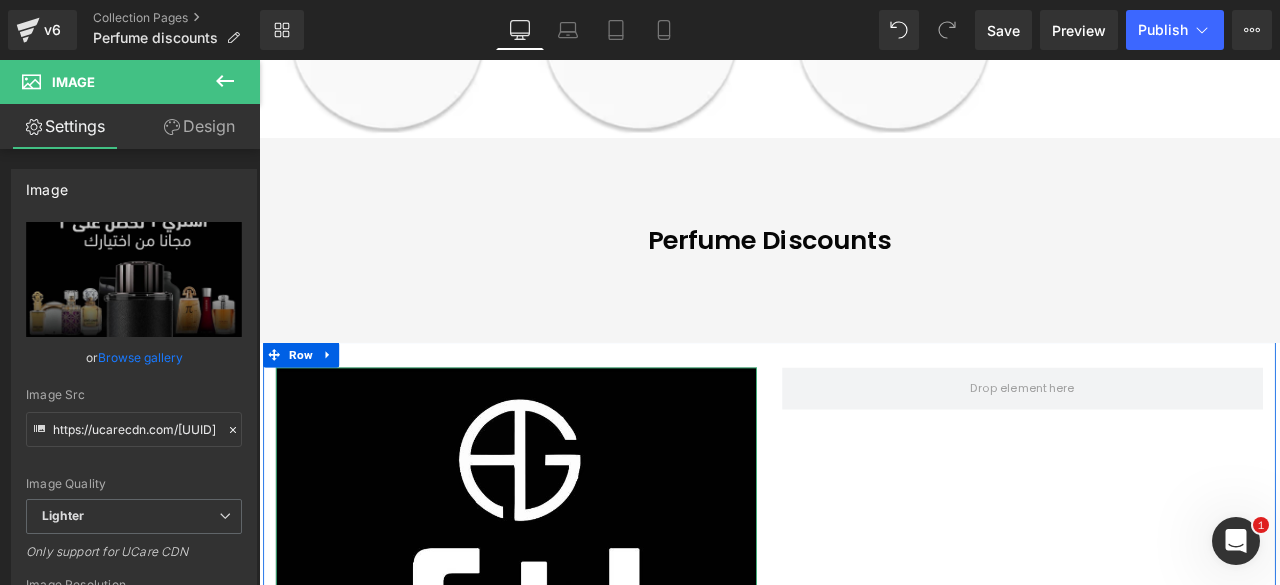 scroll, scrollTop: 668, scrollLeft: 0, axis: vertical 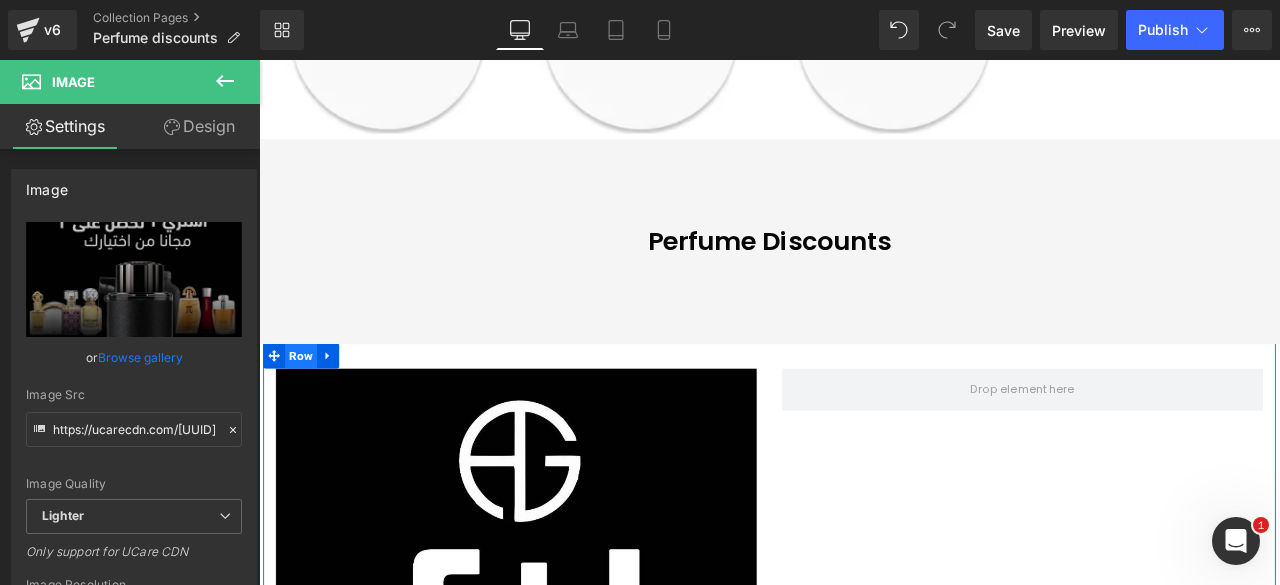 click on "Row" at bounding box center (309, 411) 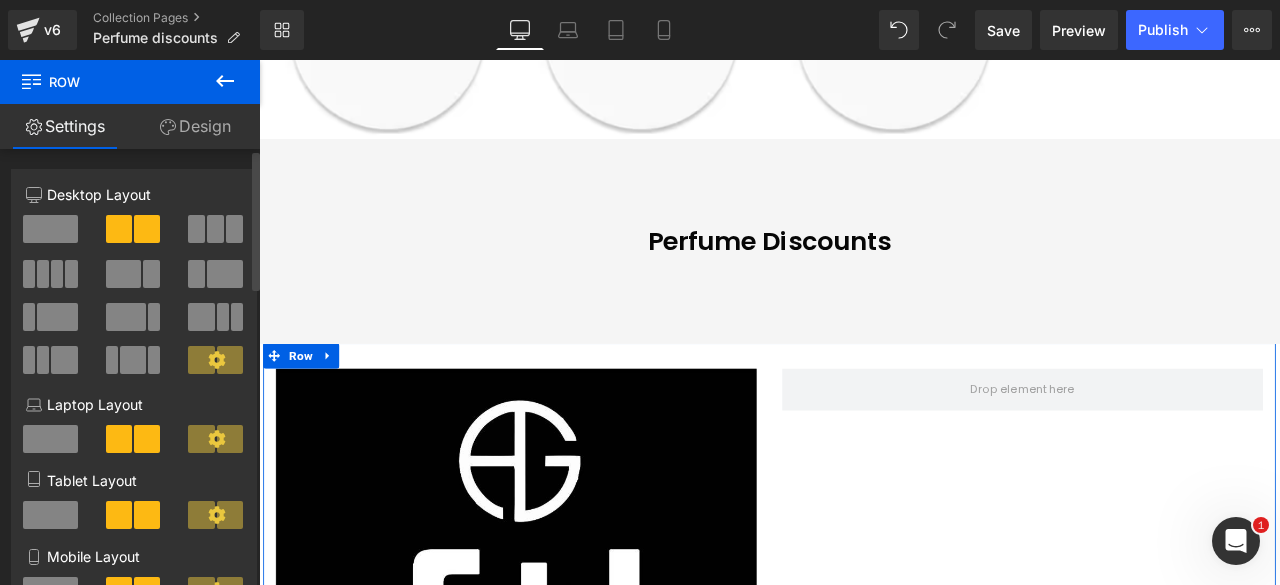 click at bounding box center [215, 229] 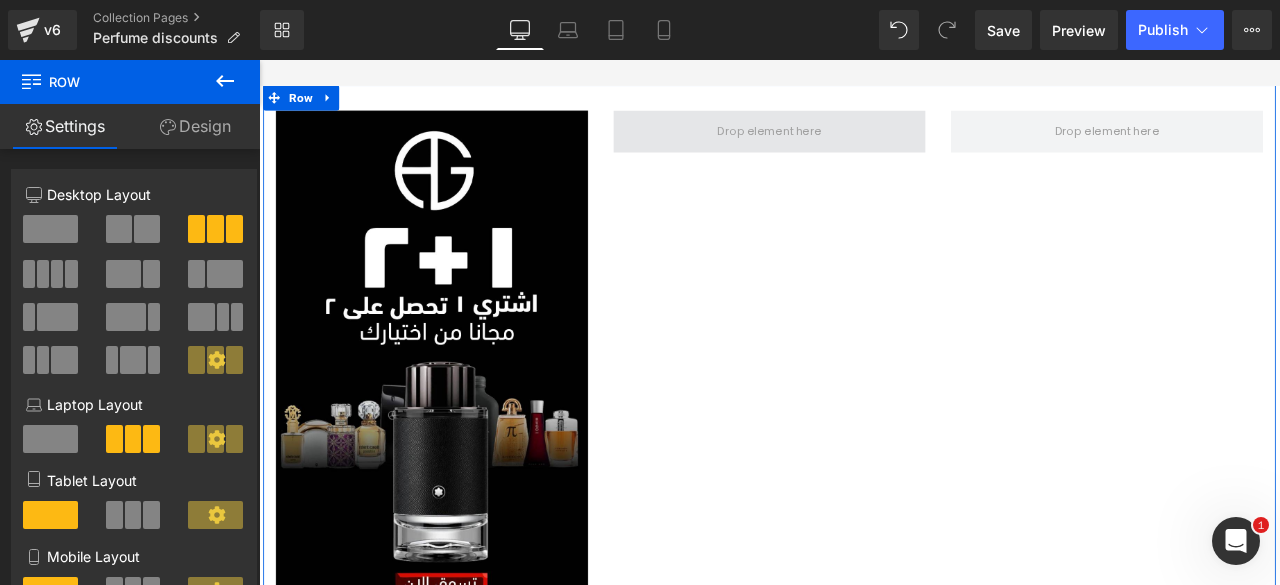 scroll, scrollTop: 963, scrollLeft: 0, axis: vertical 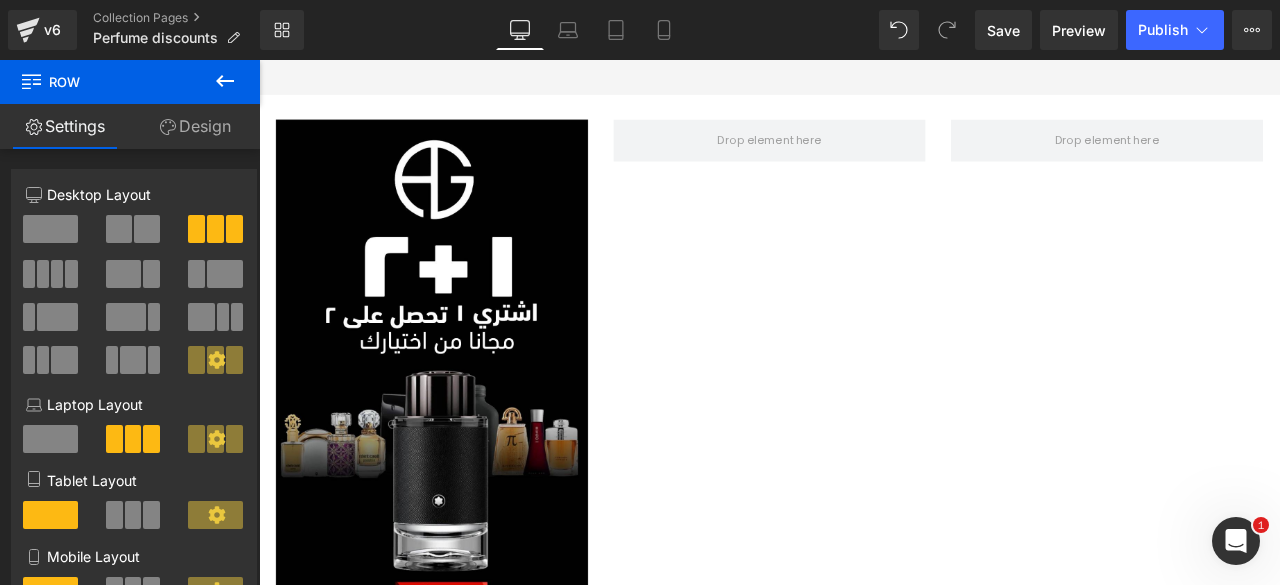 click 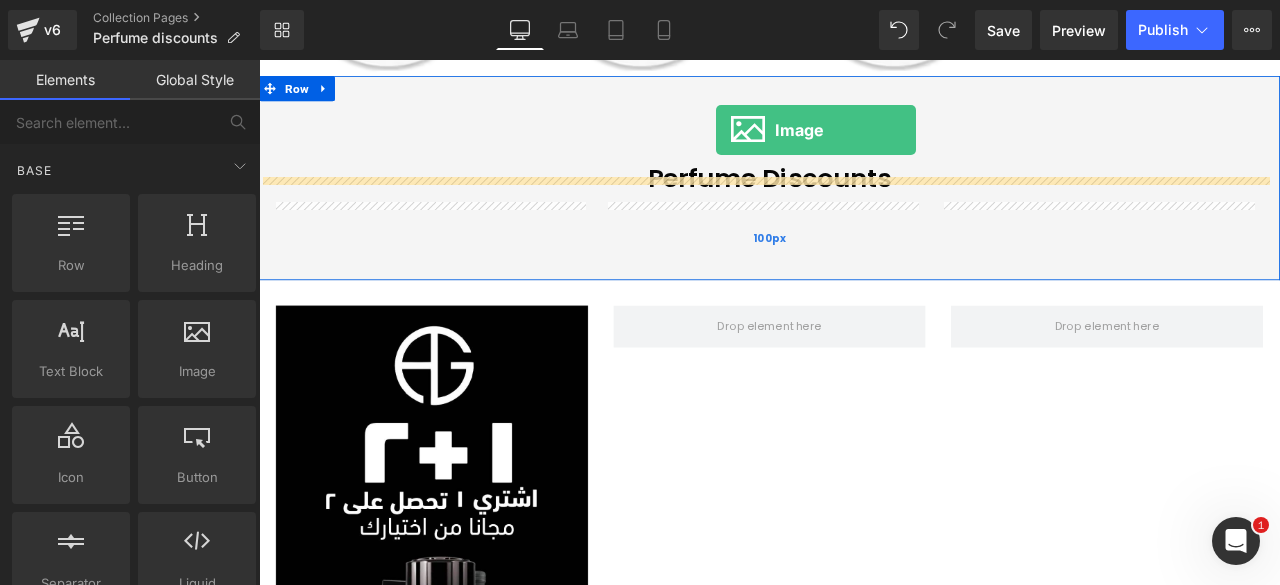 scroll, scrollTop: 723, scrollLeft: 0, axis: vertical 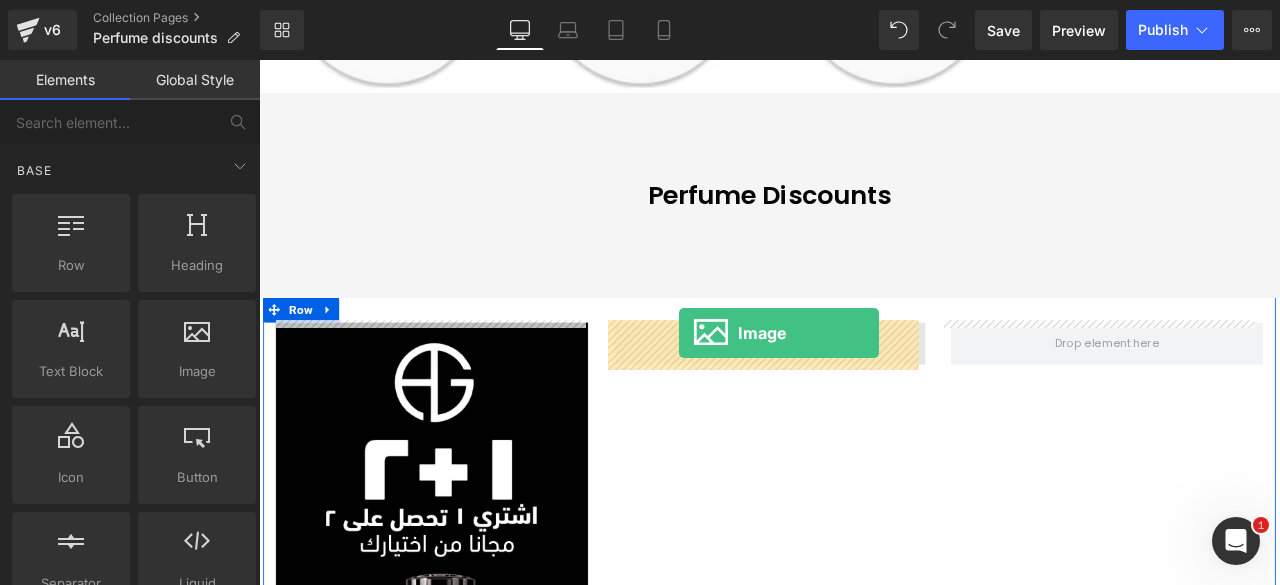 drag, startPoint x: 454, startPoint y: 403, endPoint x: 757, endPoint y: 384, distance: 303.59512 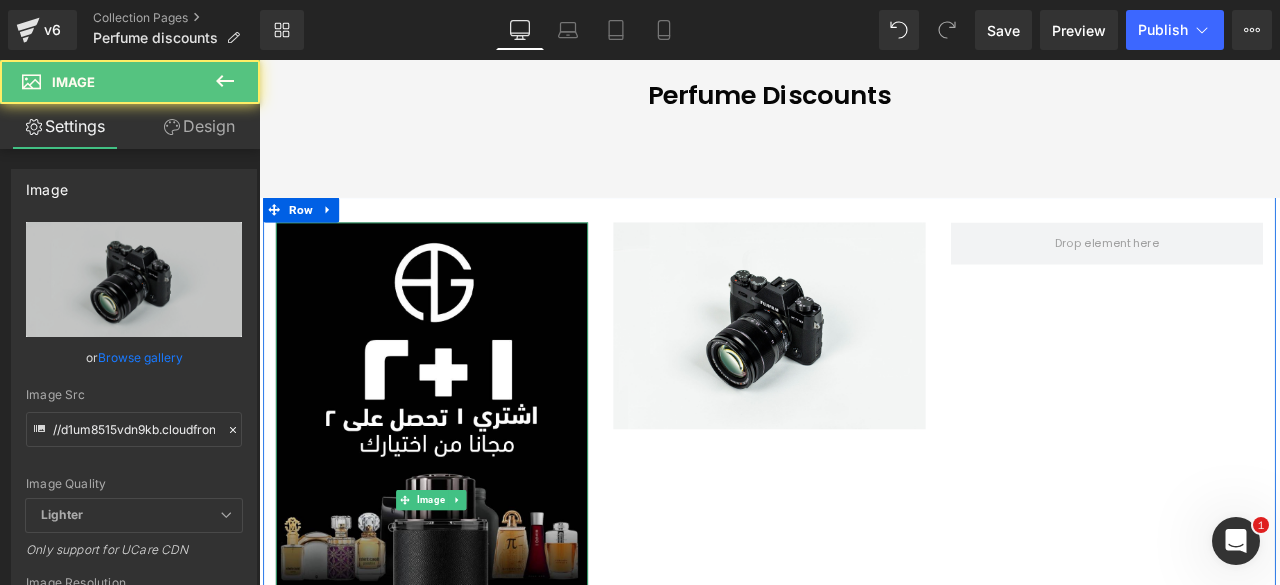 scroll, scrollTop: 844, scrollLeft: 0, axis: vertical 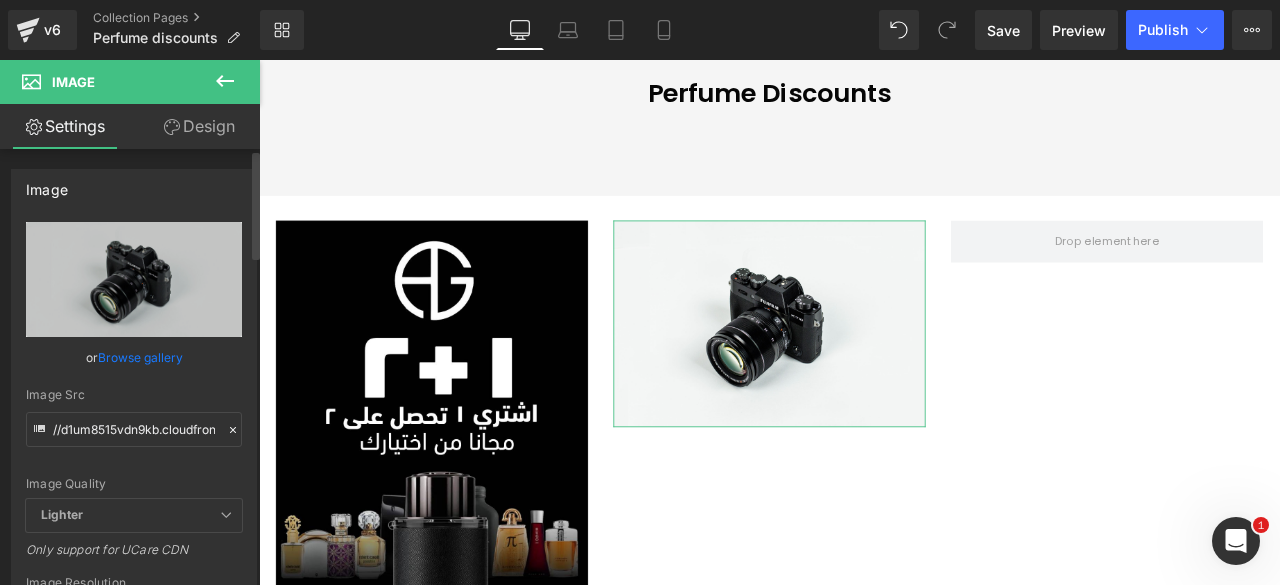 click on "Browse gallery" at bounding box center [140, 357] 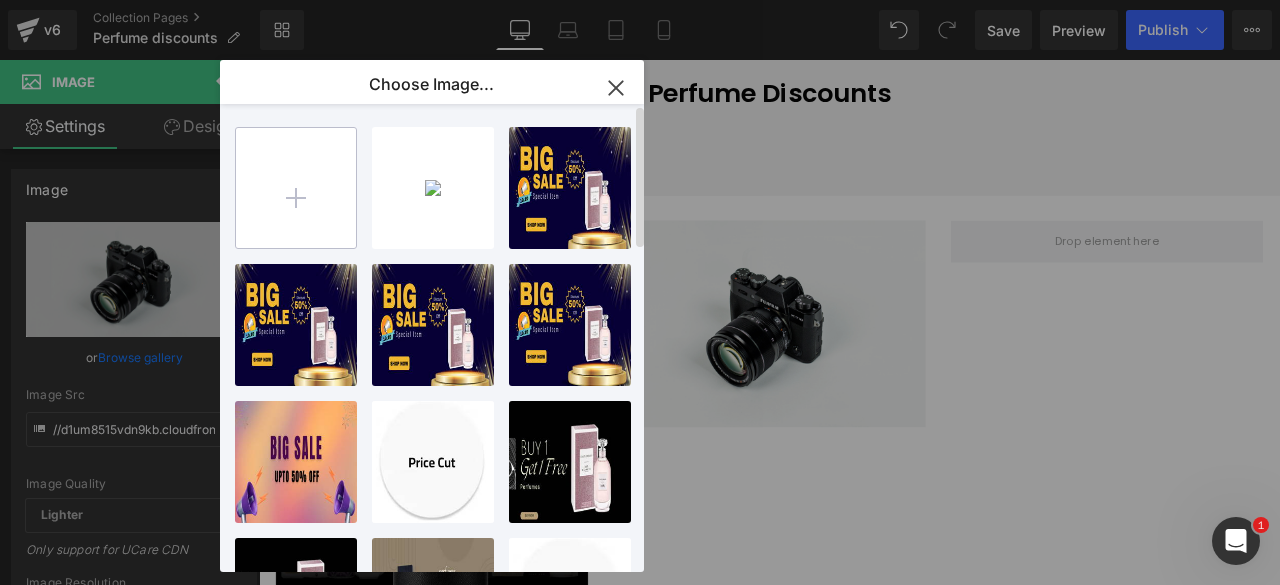 click at bounding box center [296, 188] 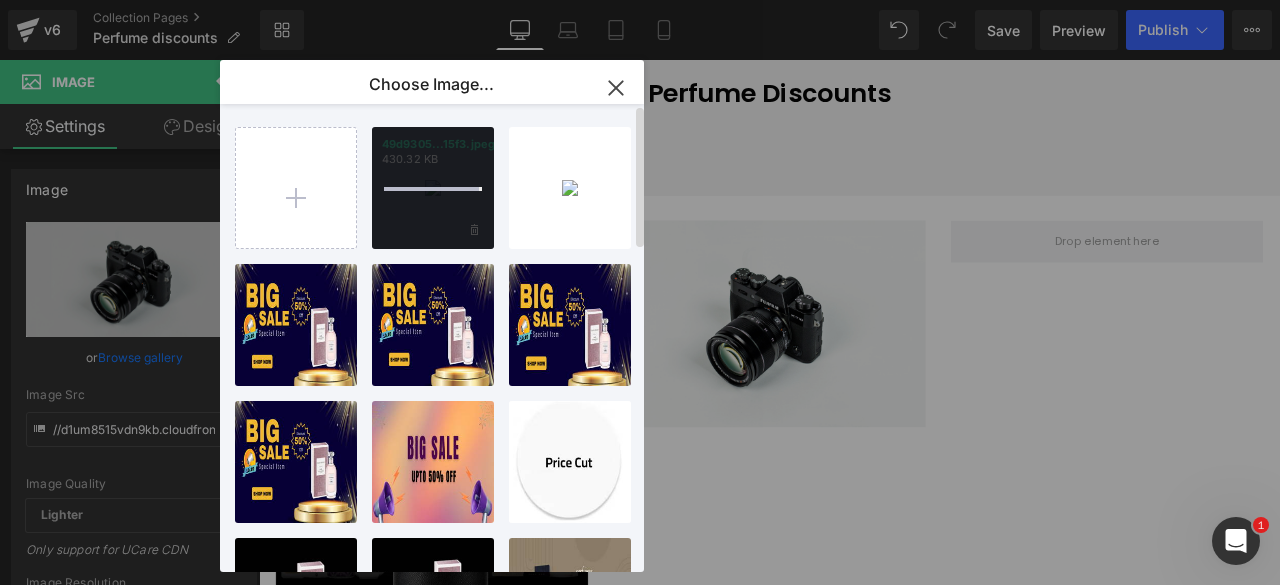 type 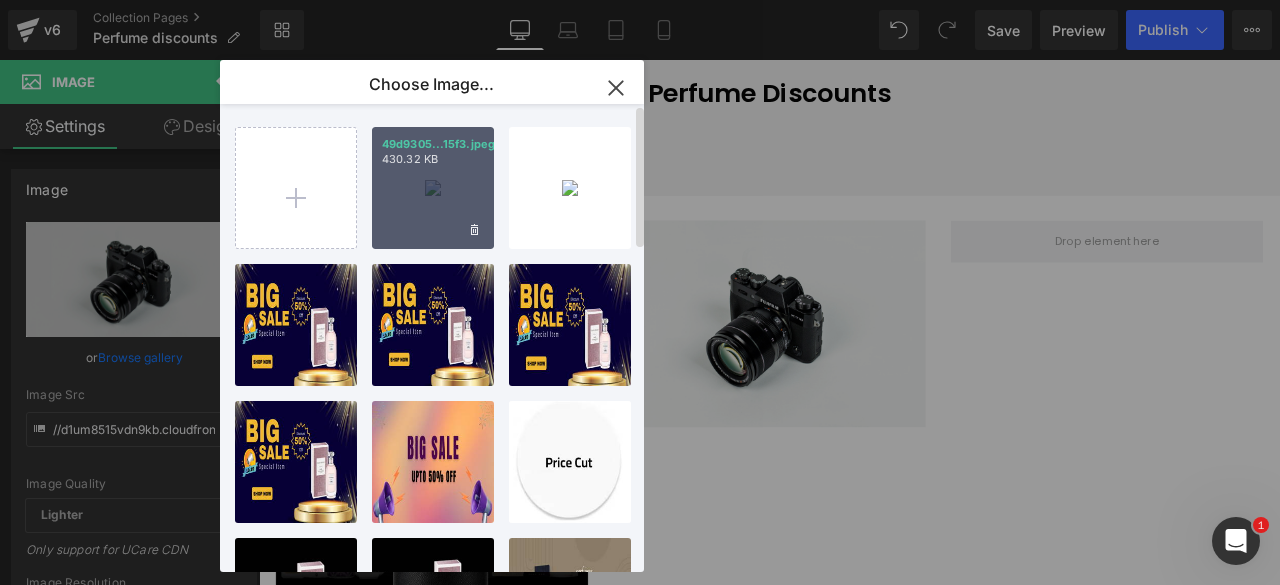 click on "49d9305...15f3.jpeg 430.32 KB" at bounding box center [433, 188] 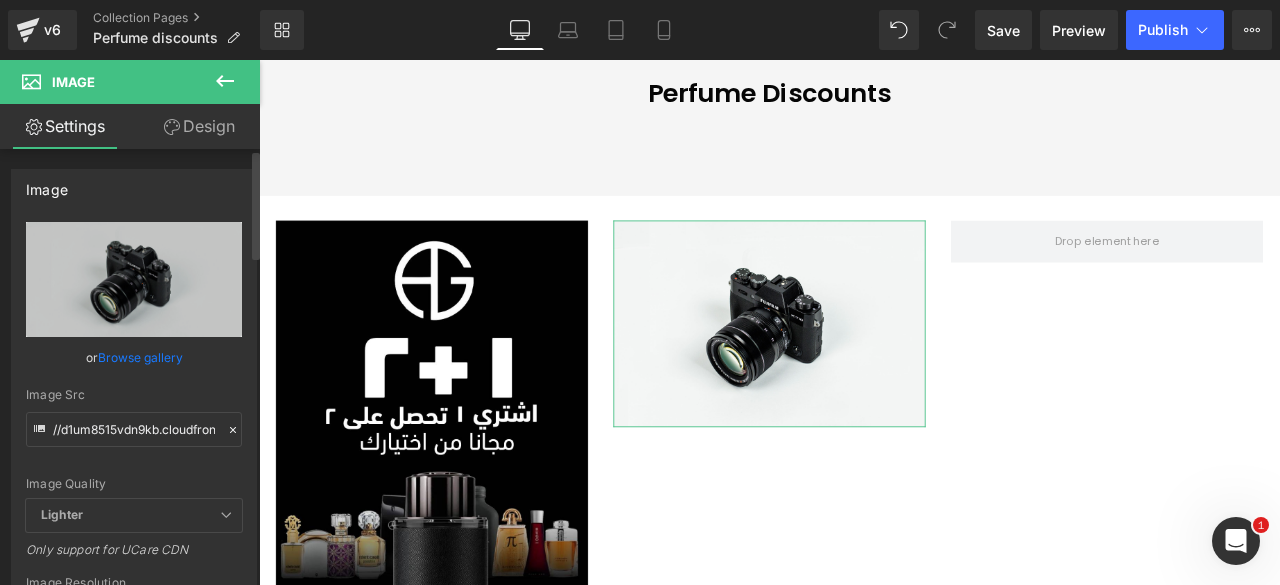 click on "Browse gallery" at bounding box center [140, 357] 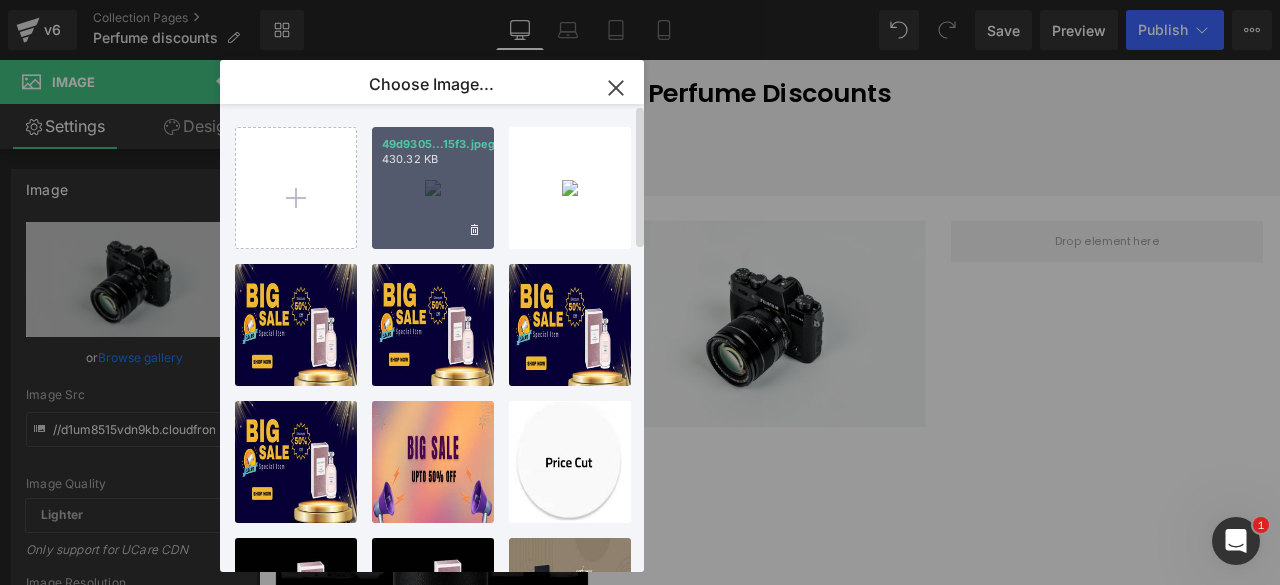 click on "49d9305...15f3.jpeg 430.32 KB" at bounding box center [433, 188] 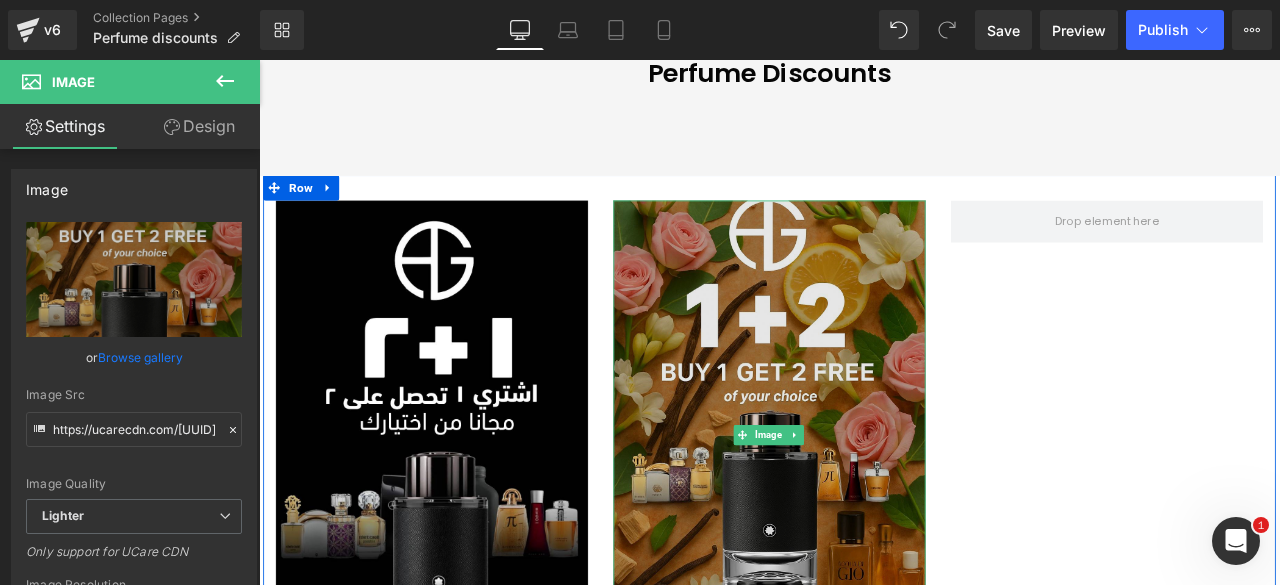 scroll, scrollTop: 866, scrollLeft: 0, axis: vertical 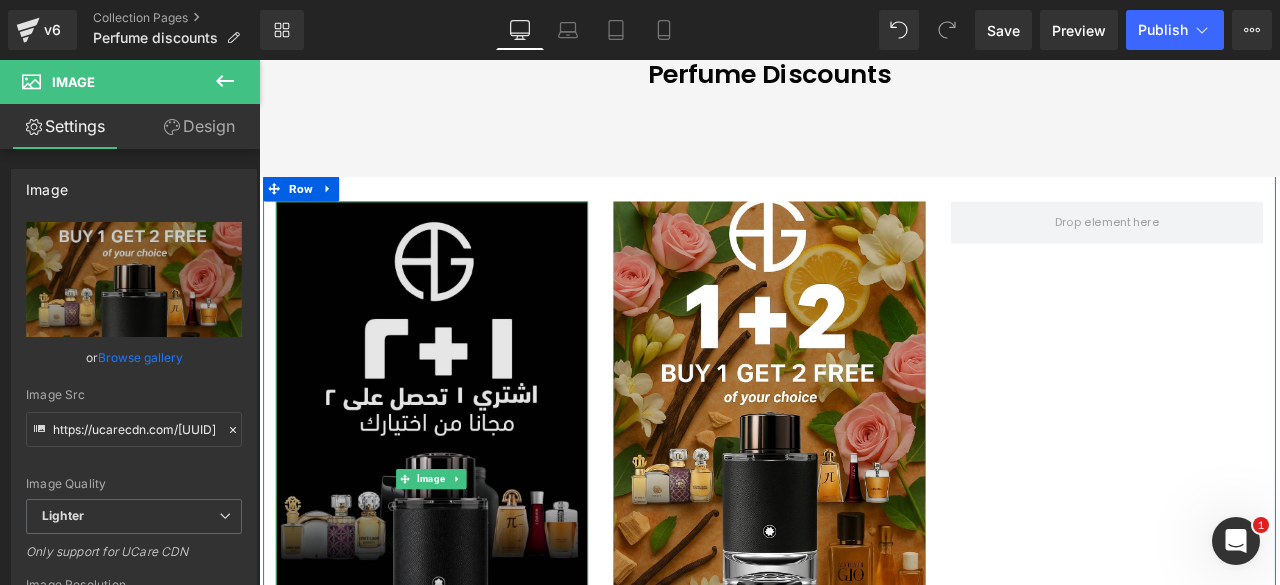 click at bounding box center [464, 557] 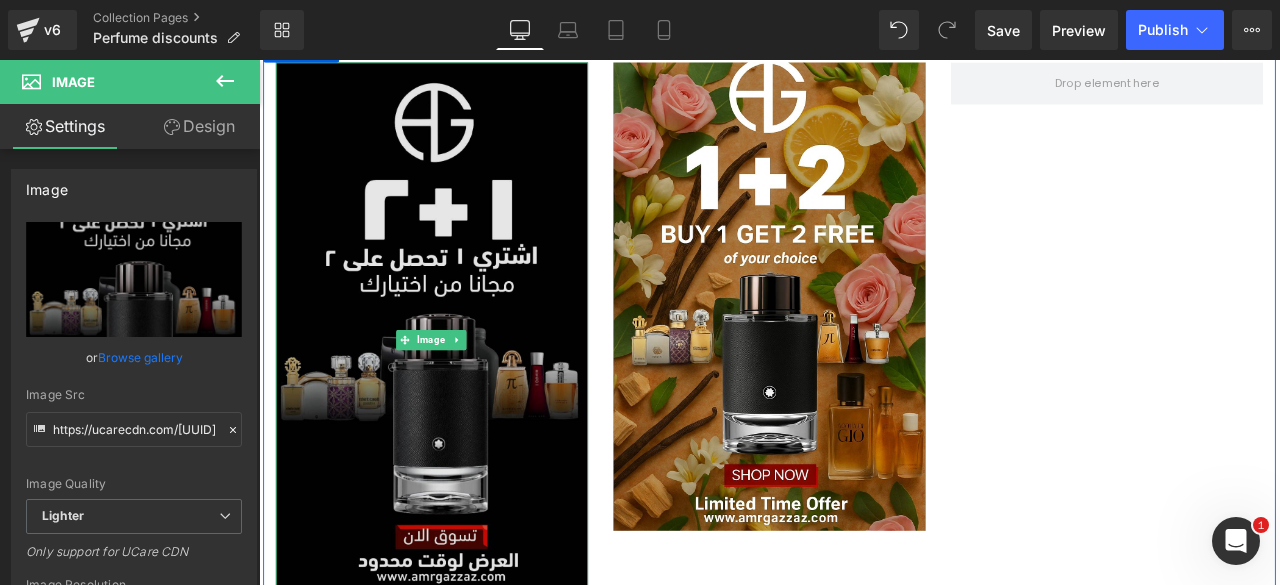 scroll, scrollTop: 1022, scrollLeft: 0, axis: vertical 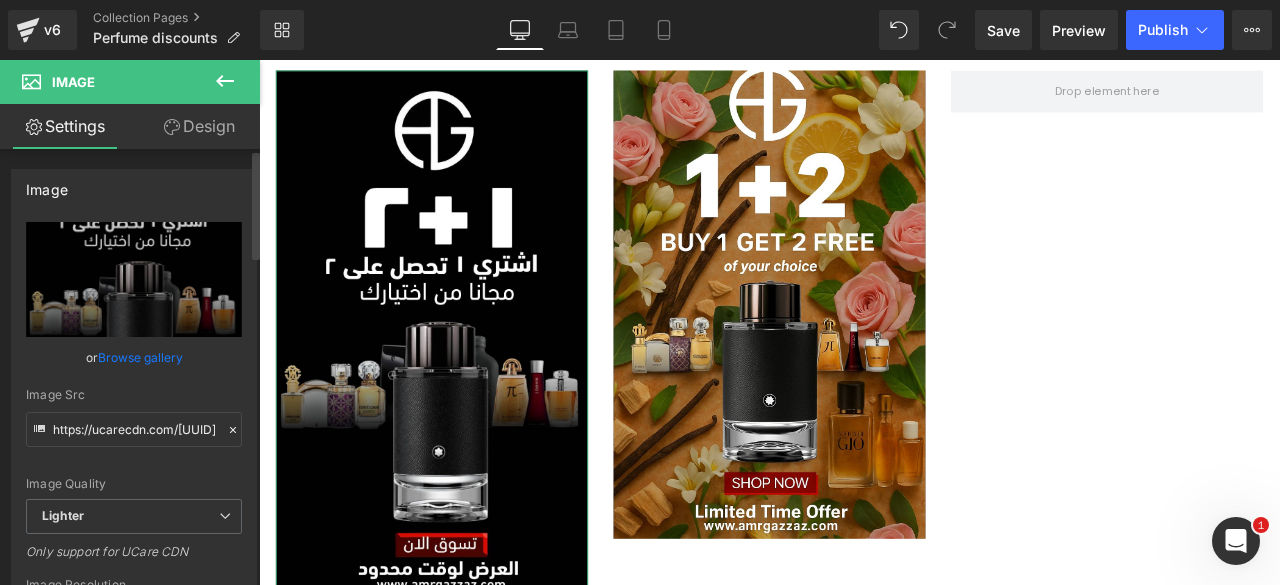 click on "Browse gallery" at bounding box center [140, 357] 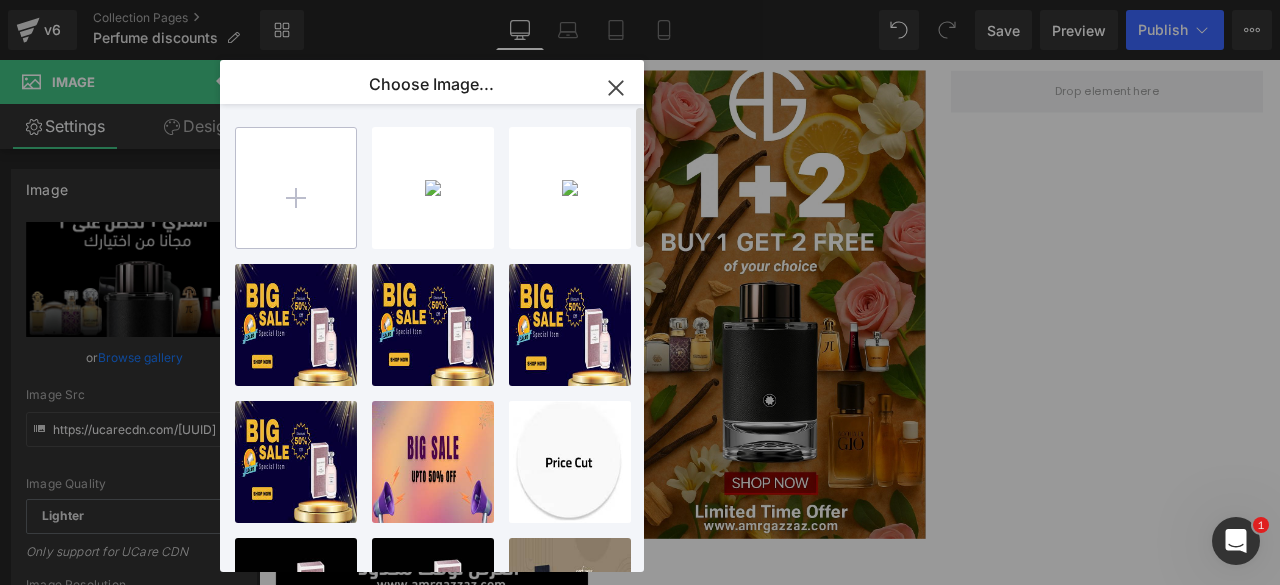 click at bounding box center [296, 188] 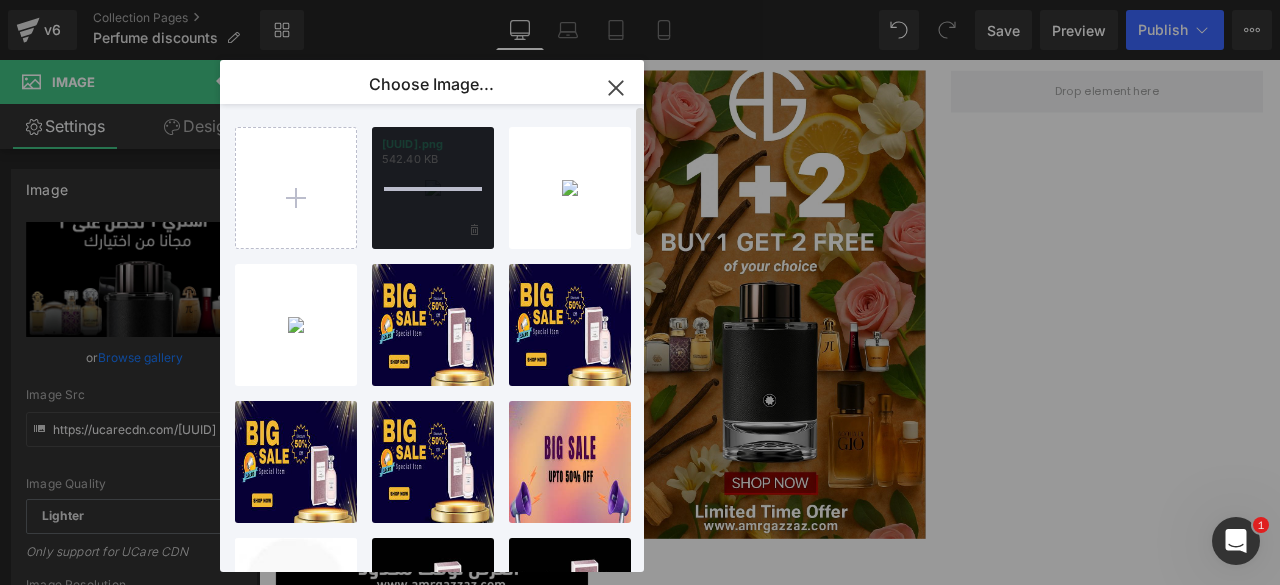 type 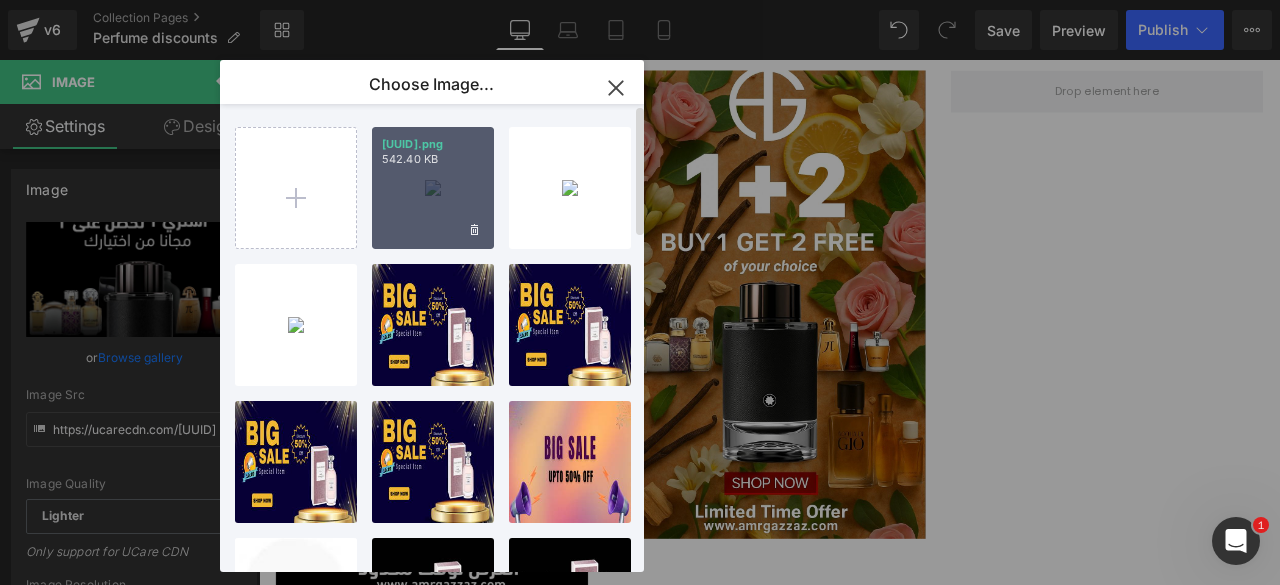 click on "4ac1a26...18bc.png 542.40 KB" at bounding box center [433, 188] 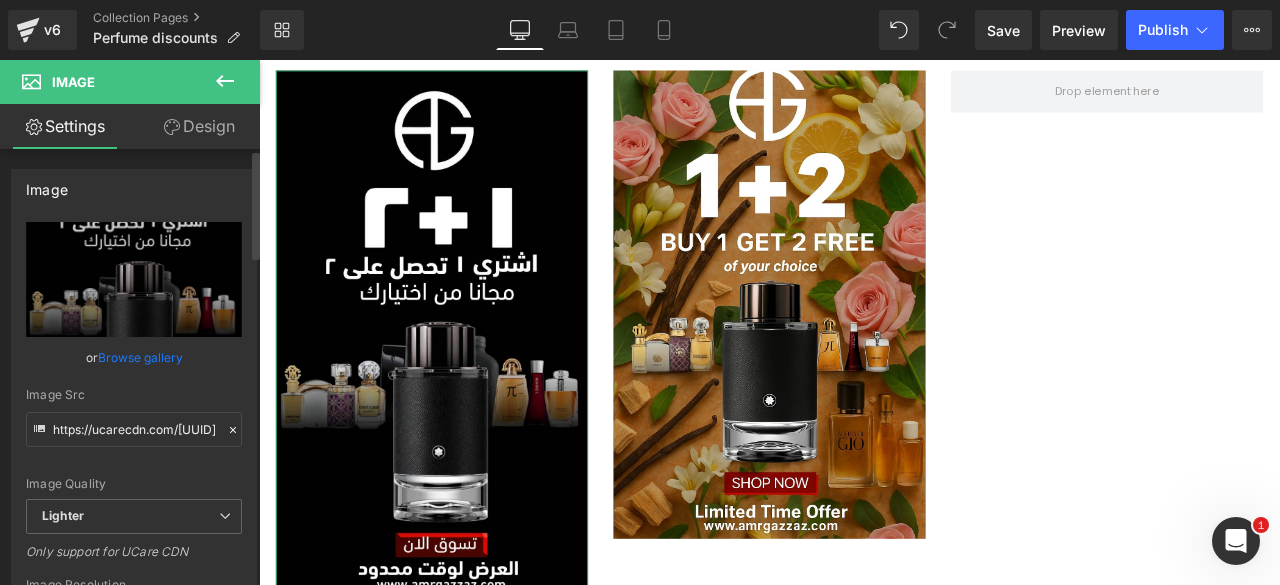 click on "Browse gallery" at bounding box center [140, 357] 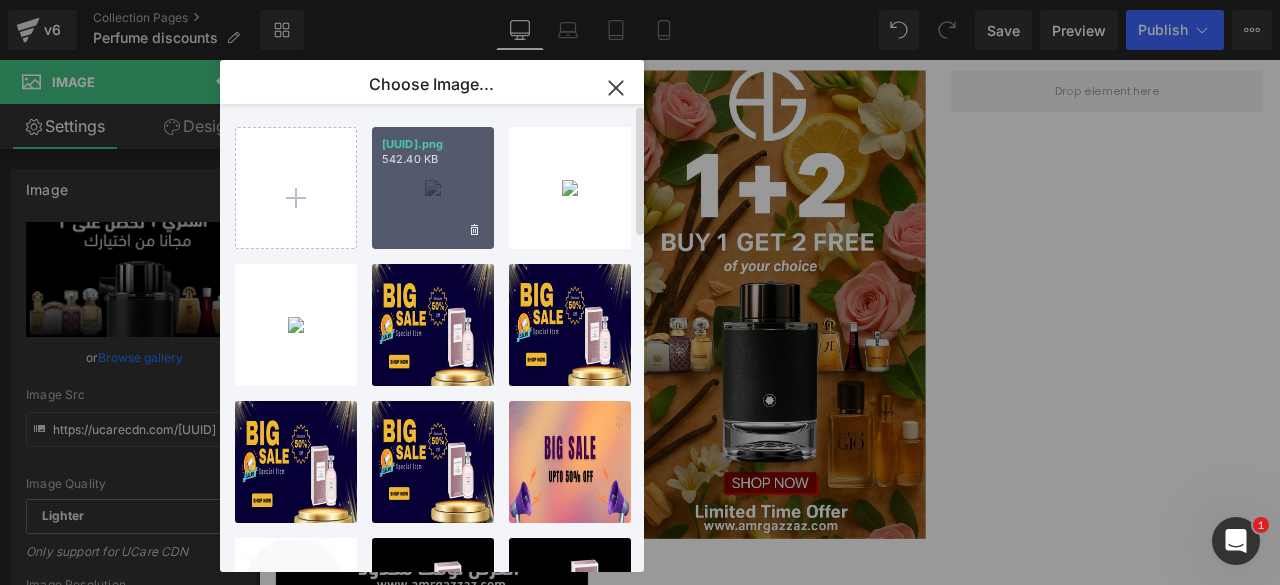 click on "4ac1a26...18bc.png 542.40 KB" at bounding box center [433, 188] 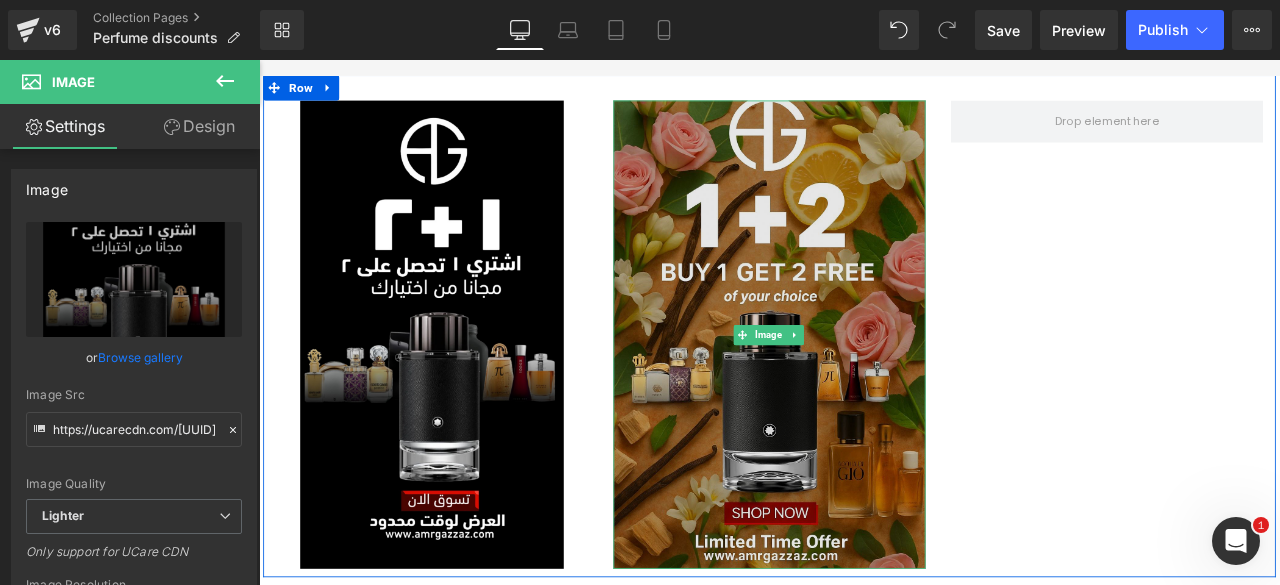 scroll, scrollTop: 985, scrollLeft: 0, axis: vertical 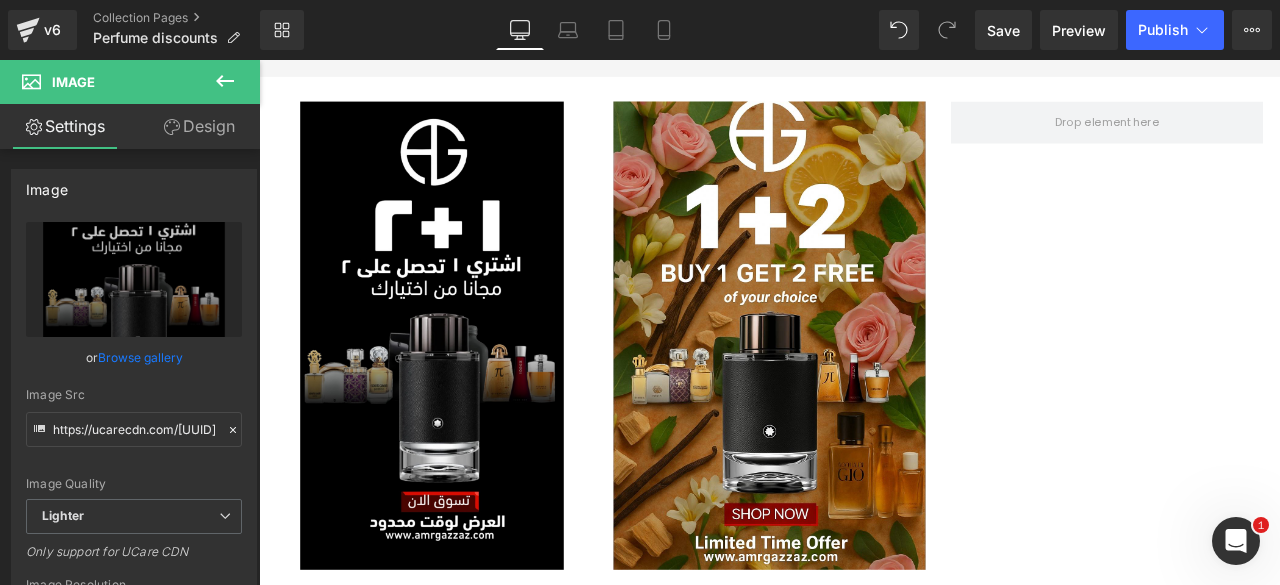 click 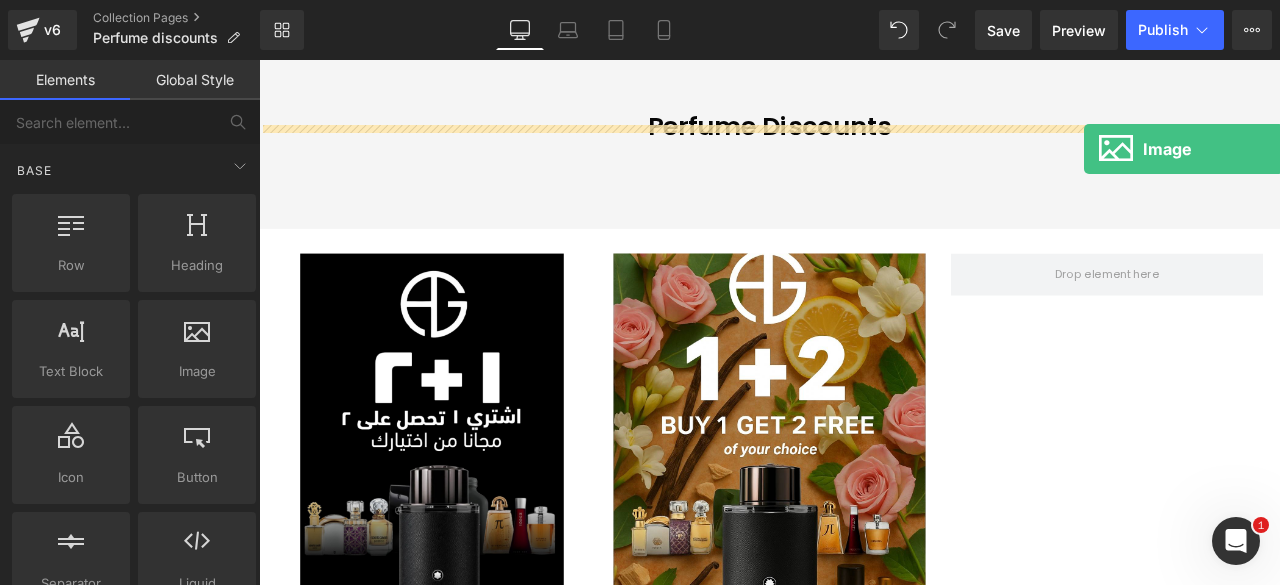 scroll, scrollTop: 785, scrollLeft: 0, axis: vertical 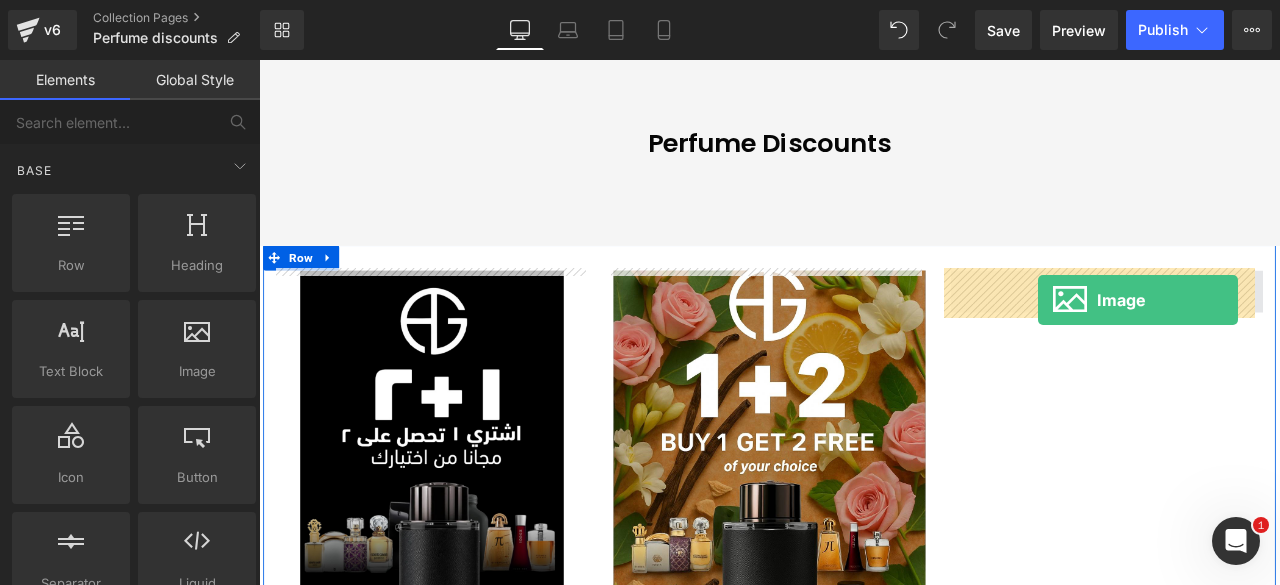 drag, startPoint x: 451, startPoint y: 396, endPoint x: 1182, endPoint y: 344, distance: 732.84717 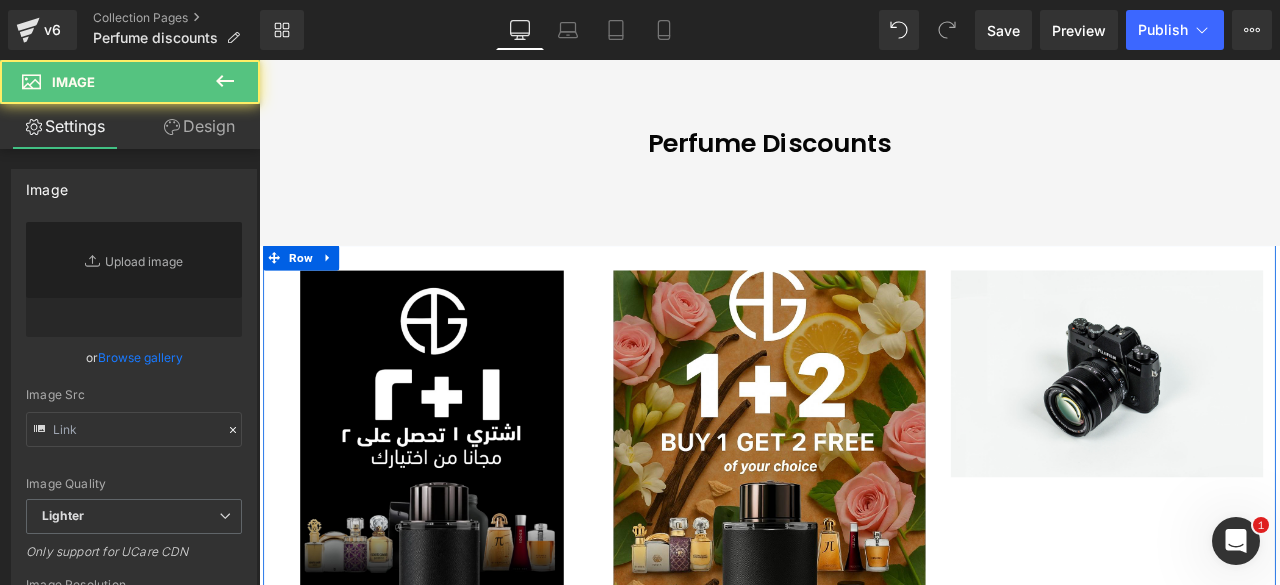 type on "//d1um8515vdn9kb.cloudfront.net/images/parallax.jpg" 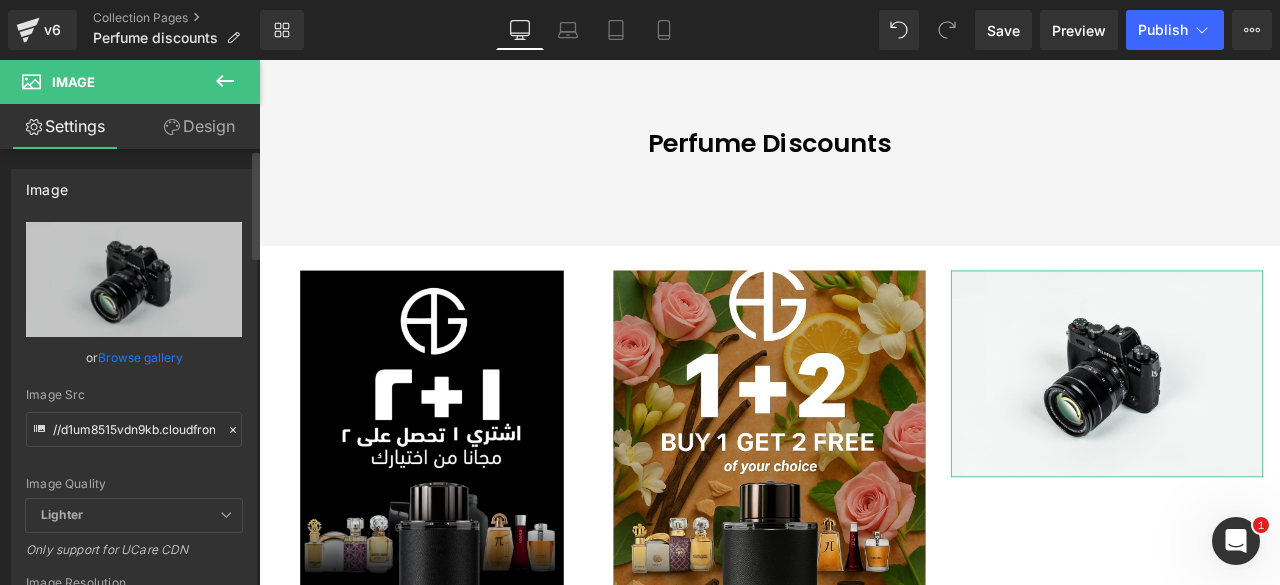 click on "Browse gallery" at bounding box center (140, 357) 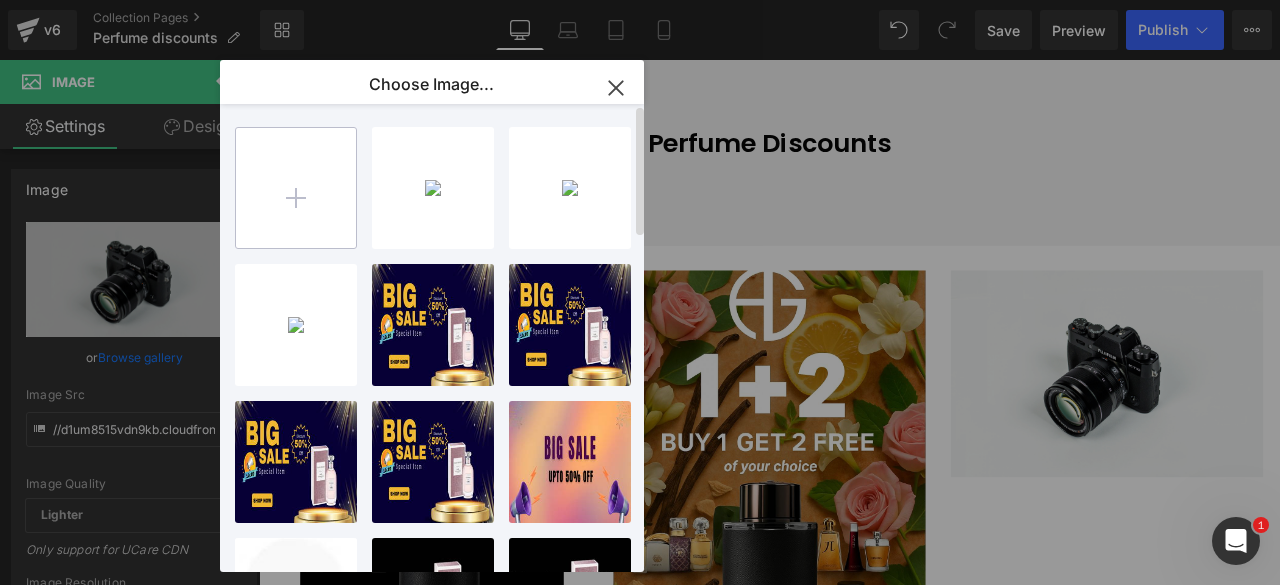 click at bounding box center [296, 188] 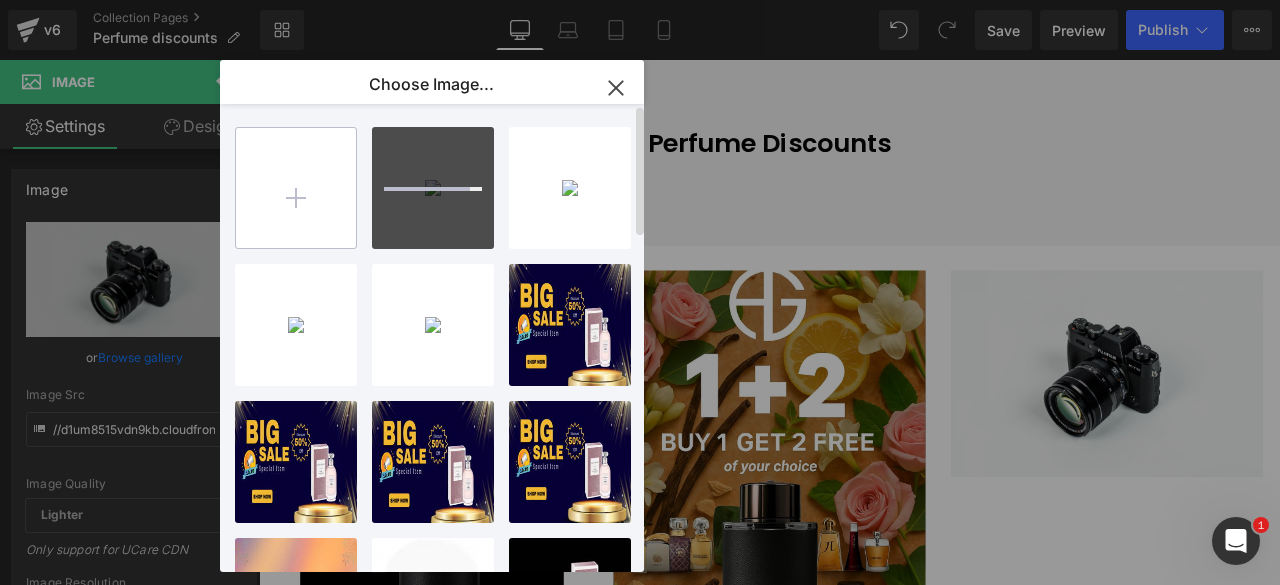 type 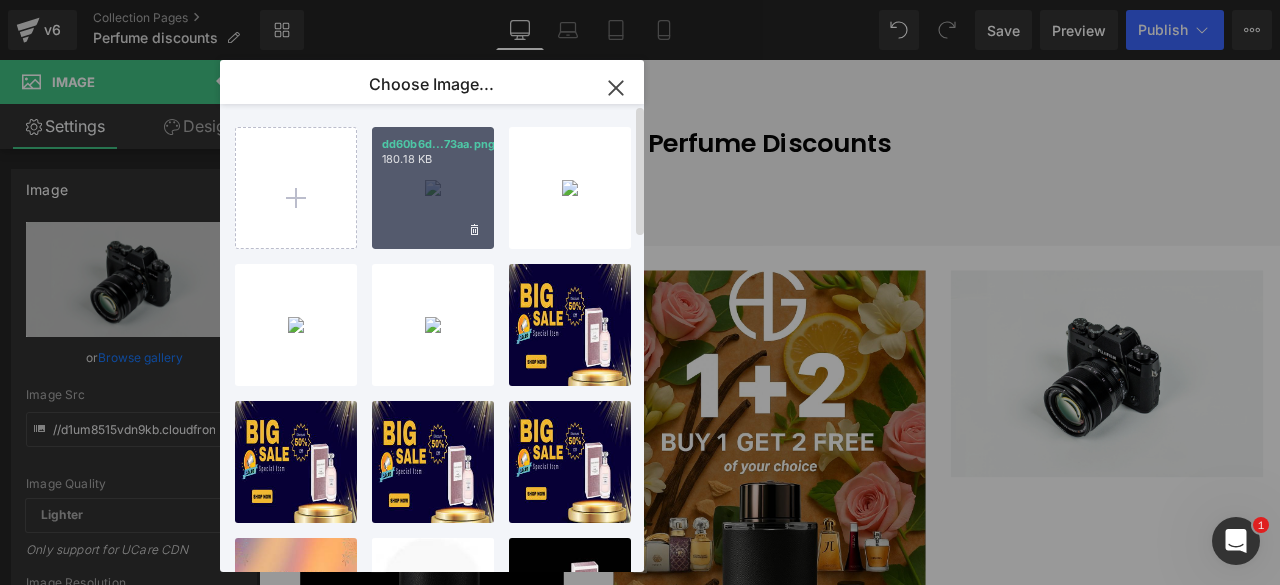 click on "dd60b6d...73aa.png 180.18 KB" at bounding box center (433, 188) 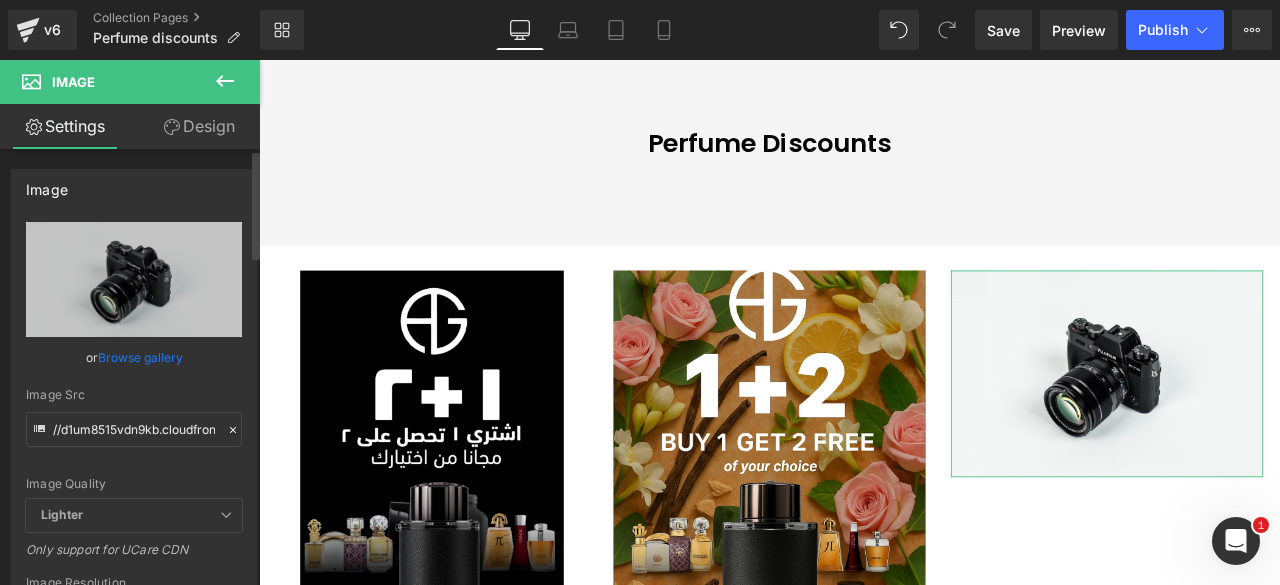 click on "Browse gallery" at bounding box center [140, 357] 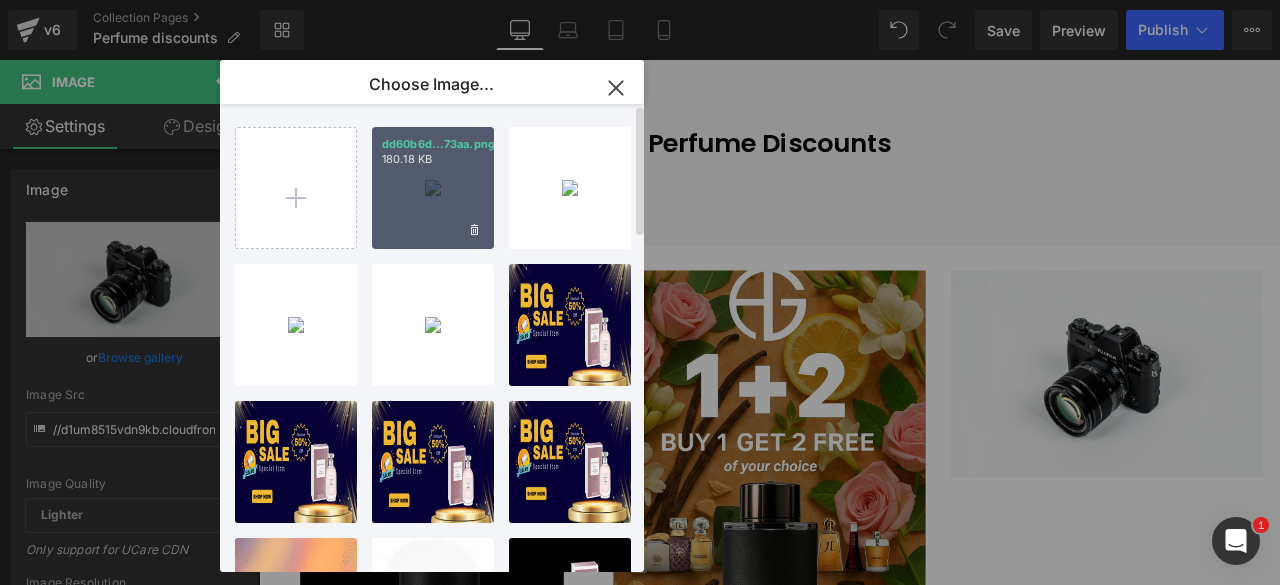 click on "dd60b6d...73aa.png 180.18 KB" at bounding box center (433, 188) 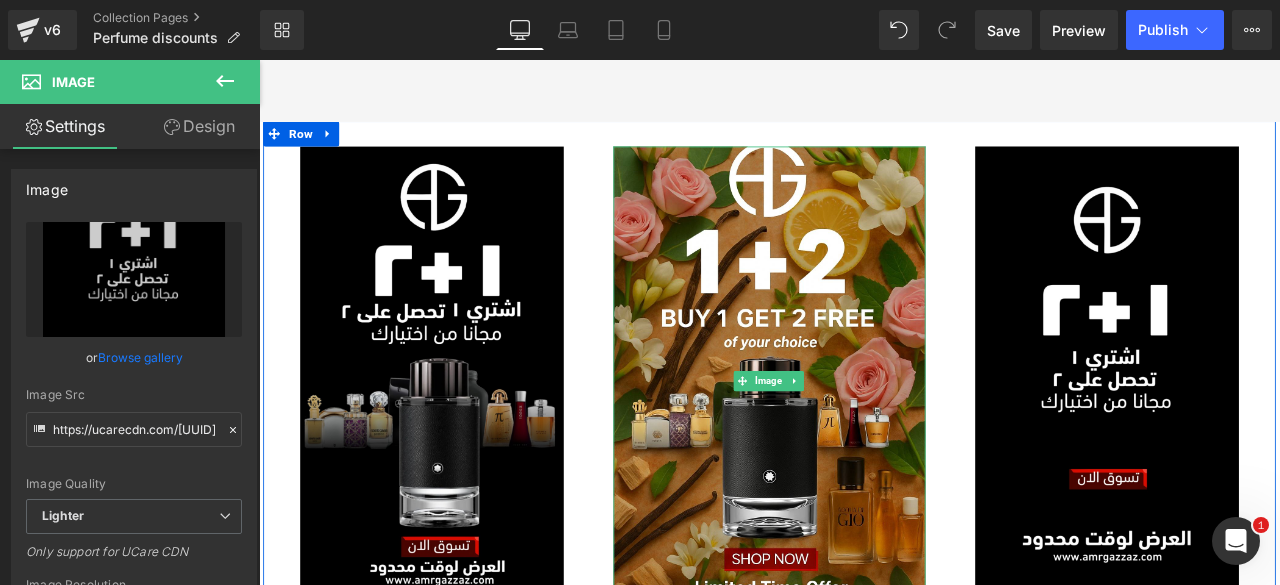 scroll, scrollTop: 931, scrollLeft: 0, axis: vertical 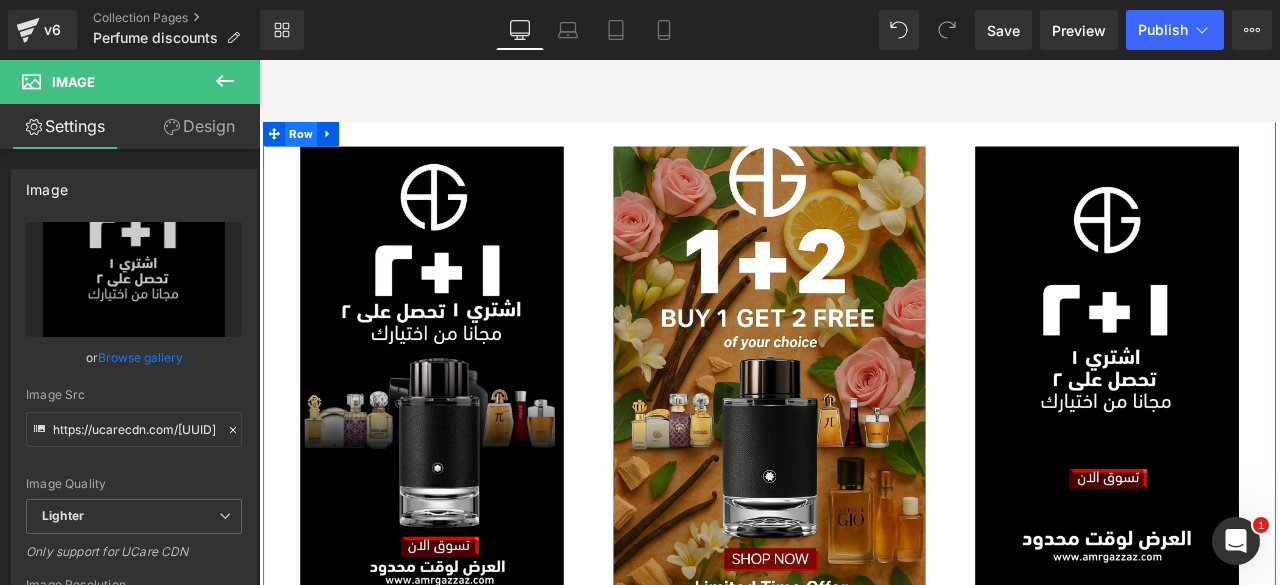 click on "Row" at bounding box center [309, 148] 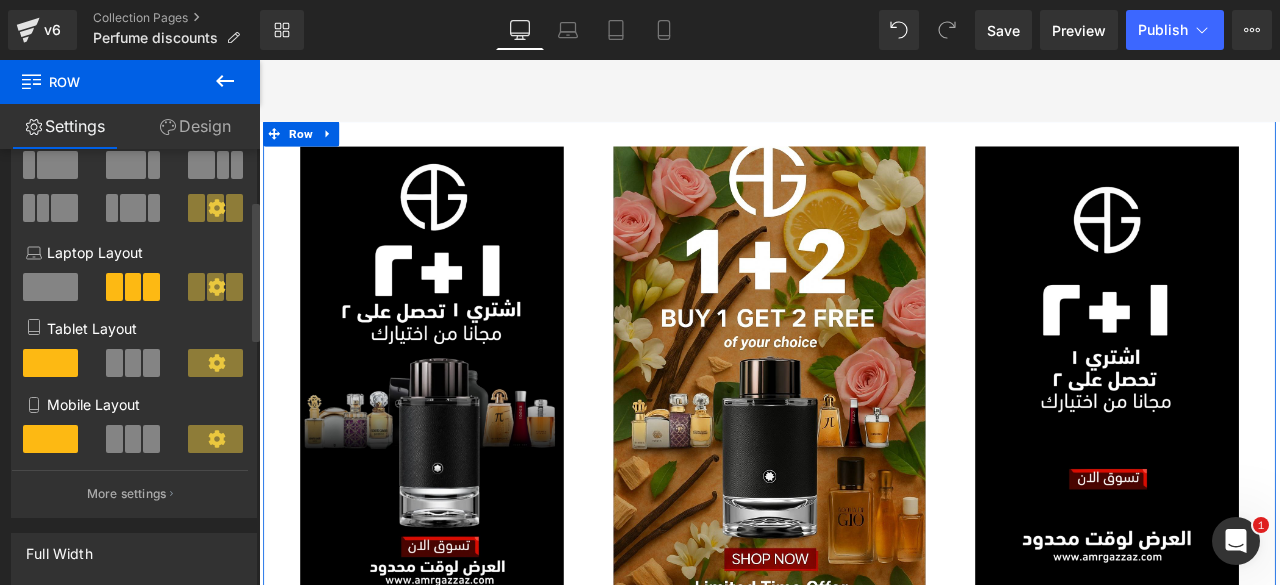 scroll, scrollTop: 160, scrollLeft: 0, axis: vertical 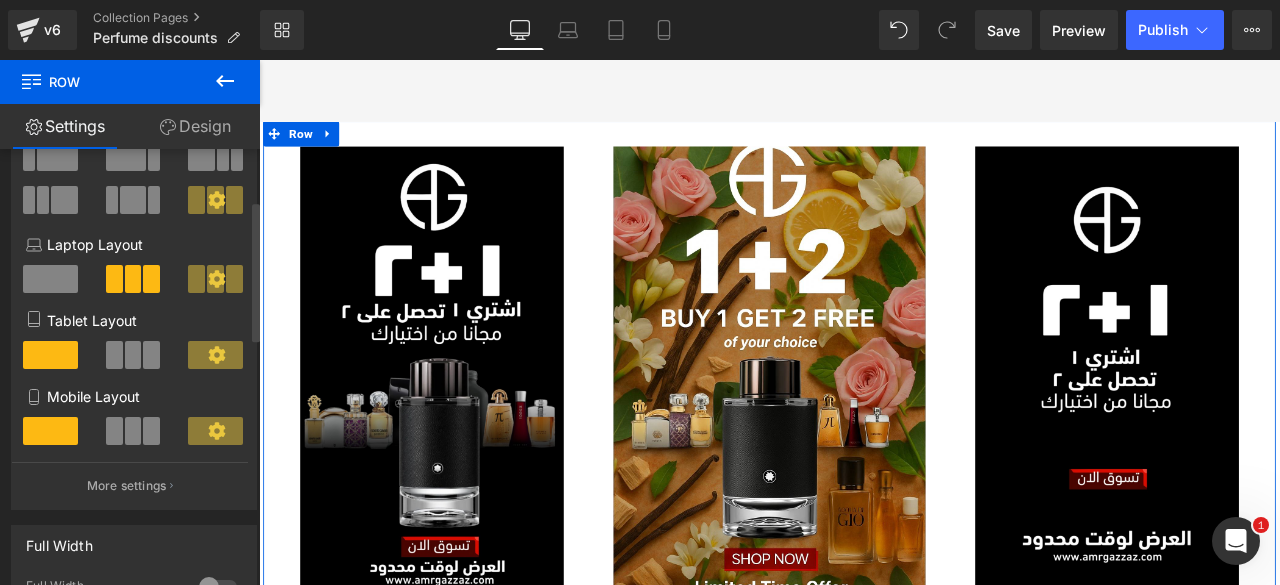 click at bounding box center (133, 431) 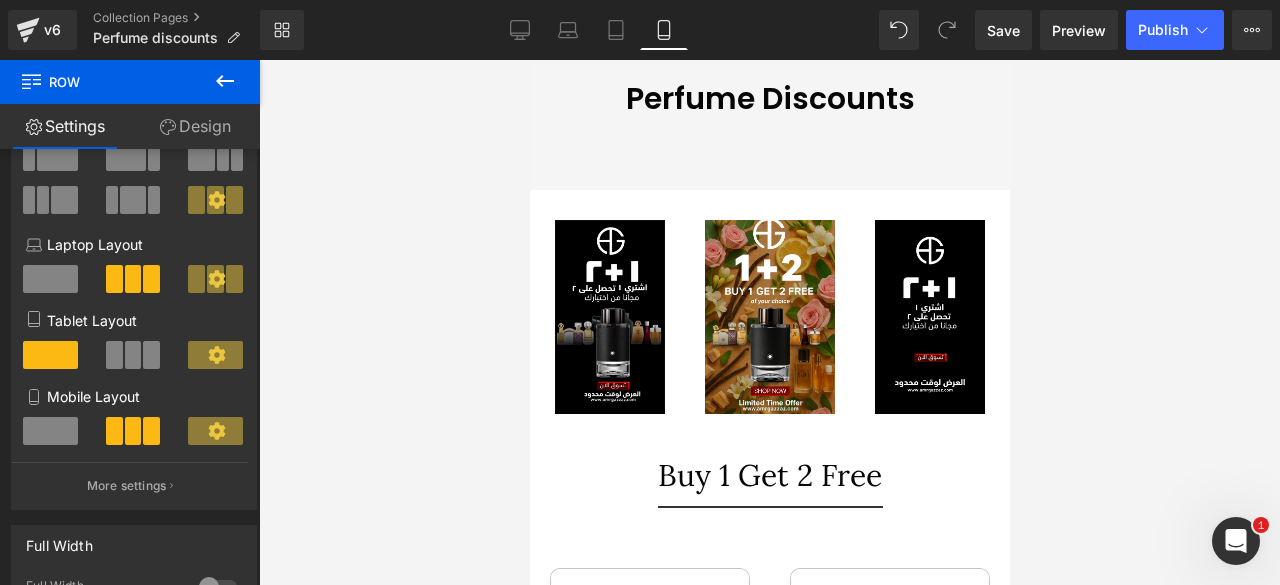 scroll, scrollTop: 660, scrollLeft: 0, axis: vertical 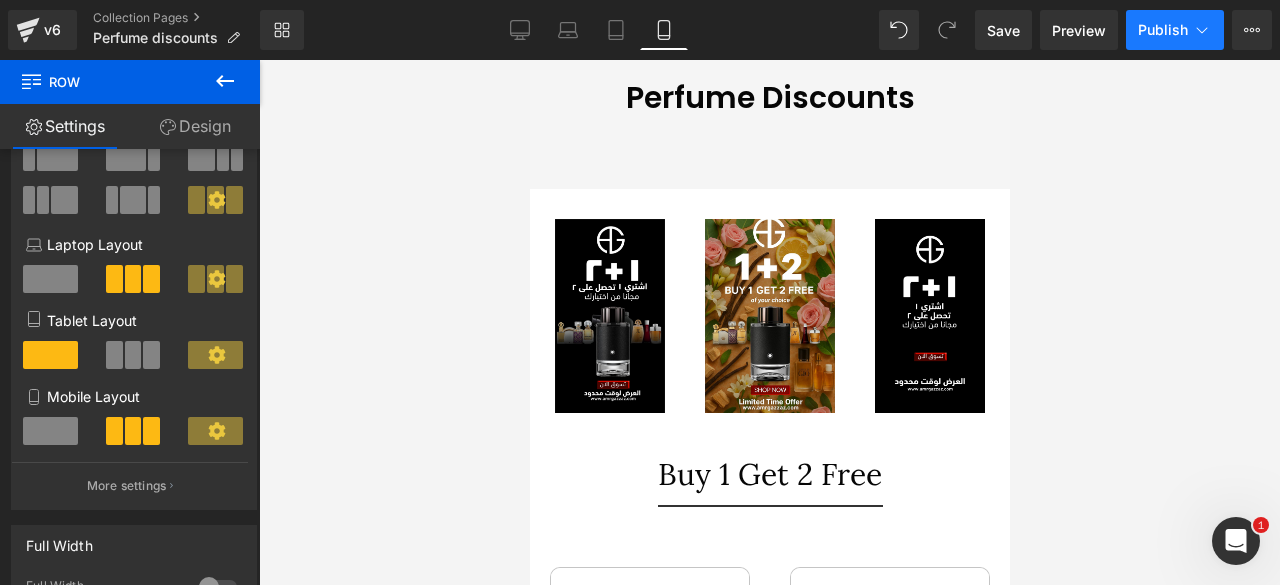 click on "Publish" at bounding box center (1163, 30) 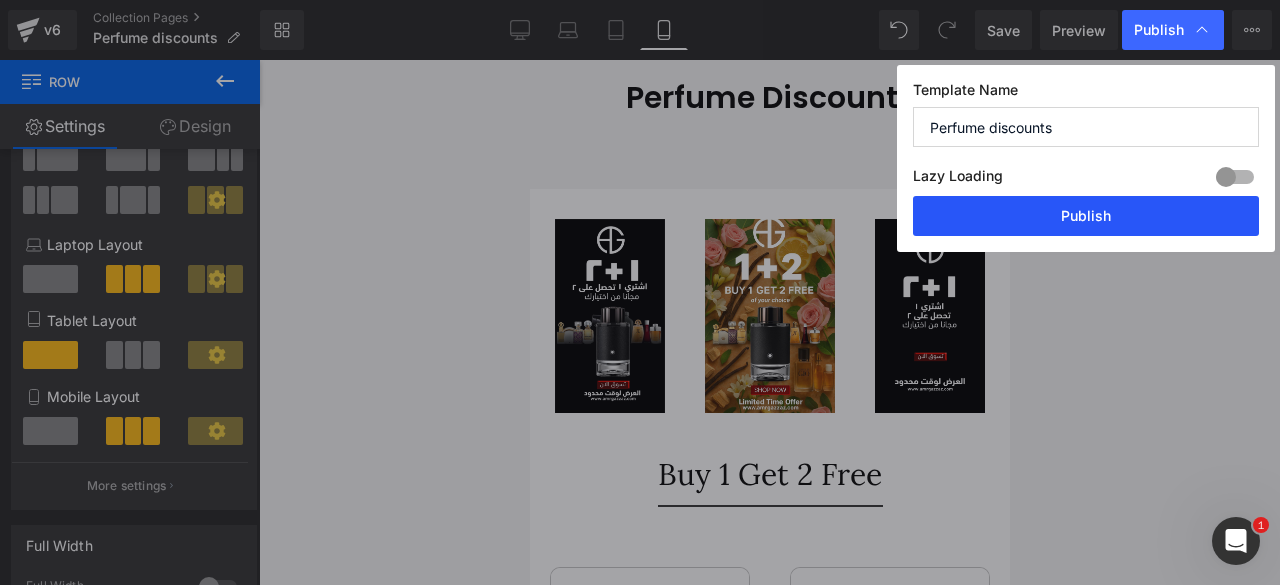 click on "Publish" at bounding box center (1086, 216) 